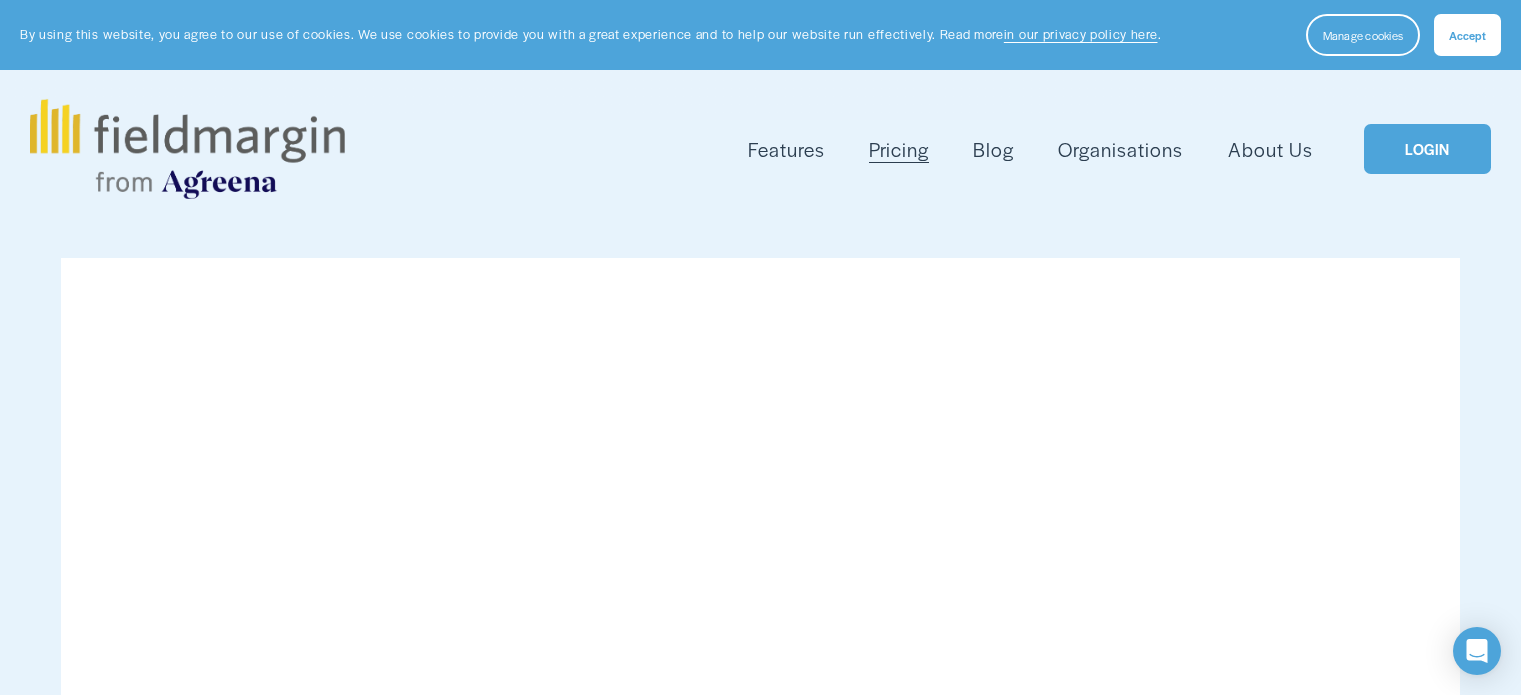 scroll, scrollTop: 0, scrollLeft: 0, axis: both 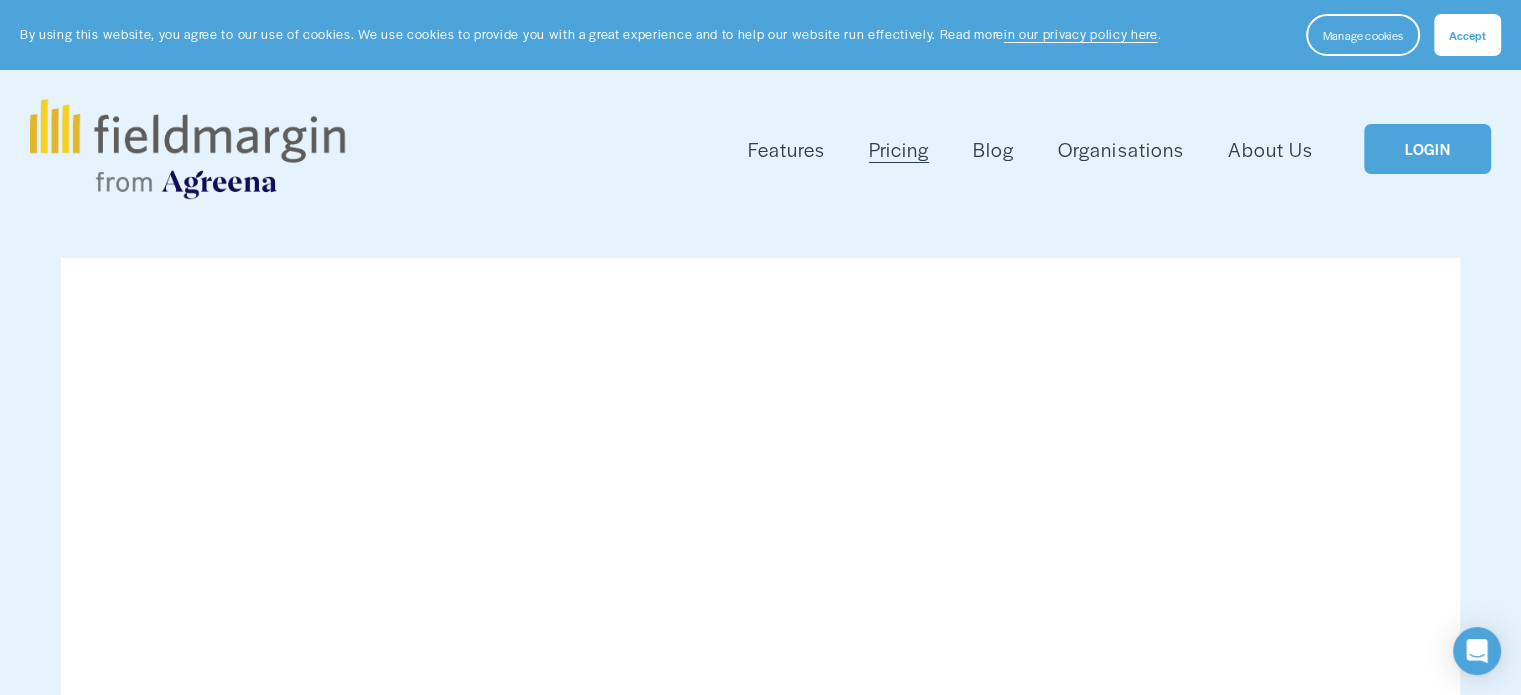 click on "Accept" at bounding box center [1467, 35] 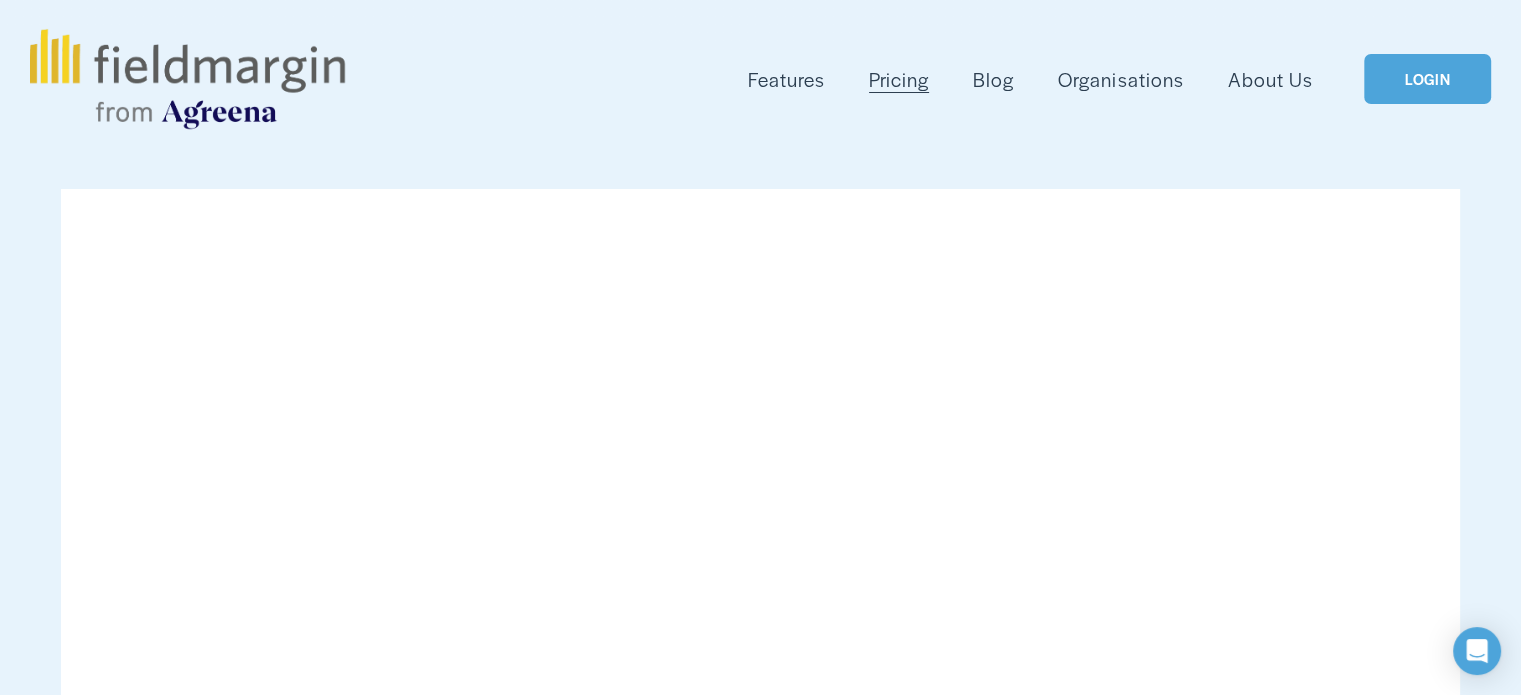 click on "LOGIN" at bounding box center [1427, 79] 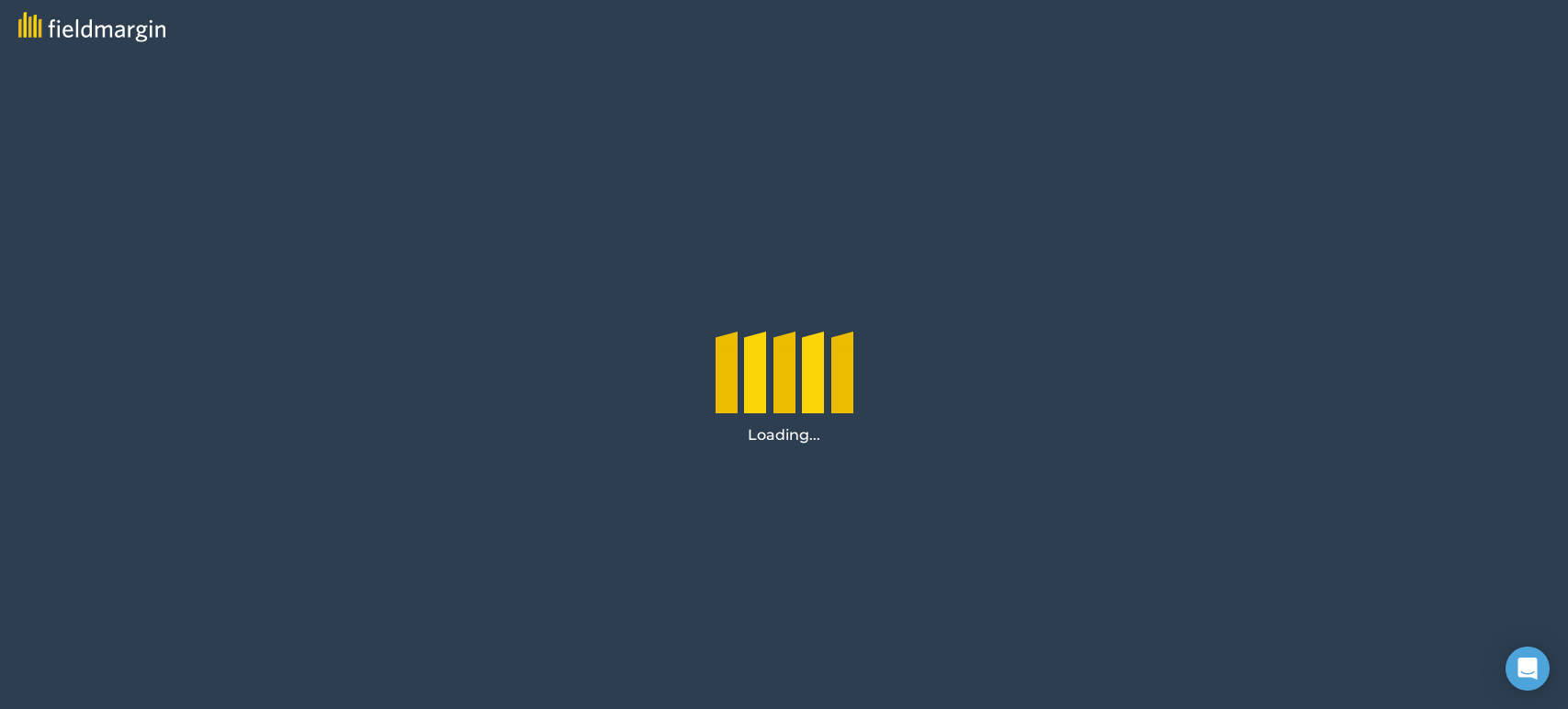 scroll, scrollTop: 0, scrollLeft: 0, axis: both 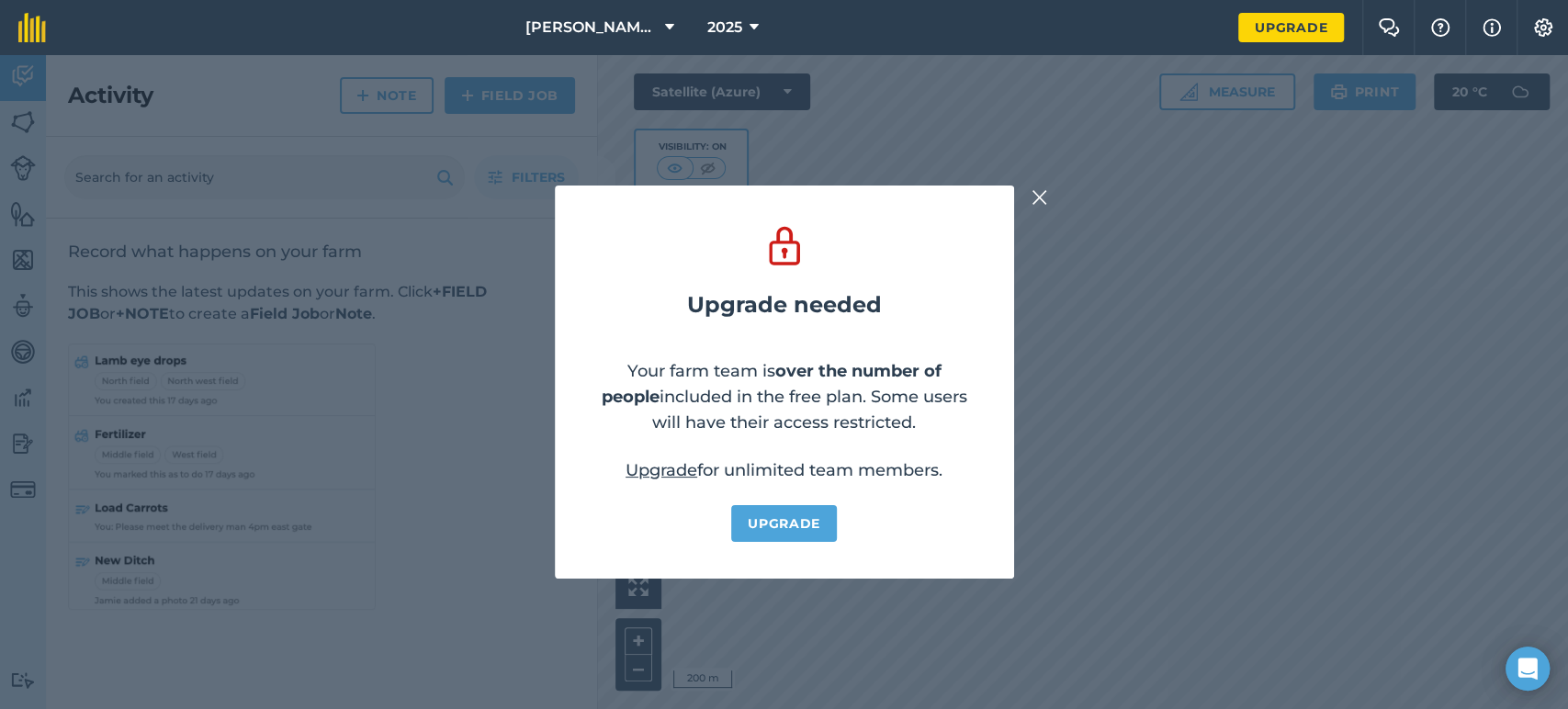click at bounding box center (1040, 197) 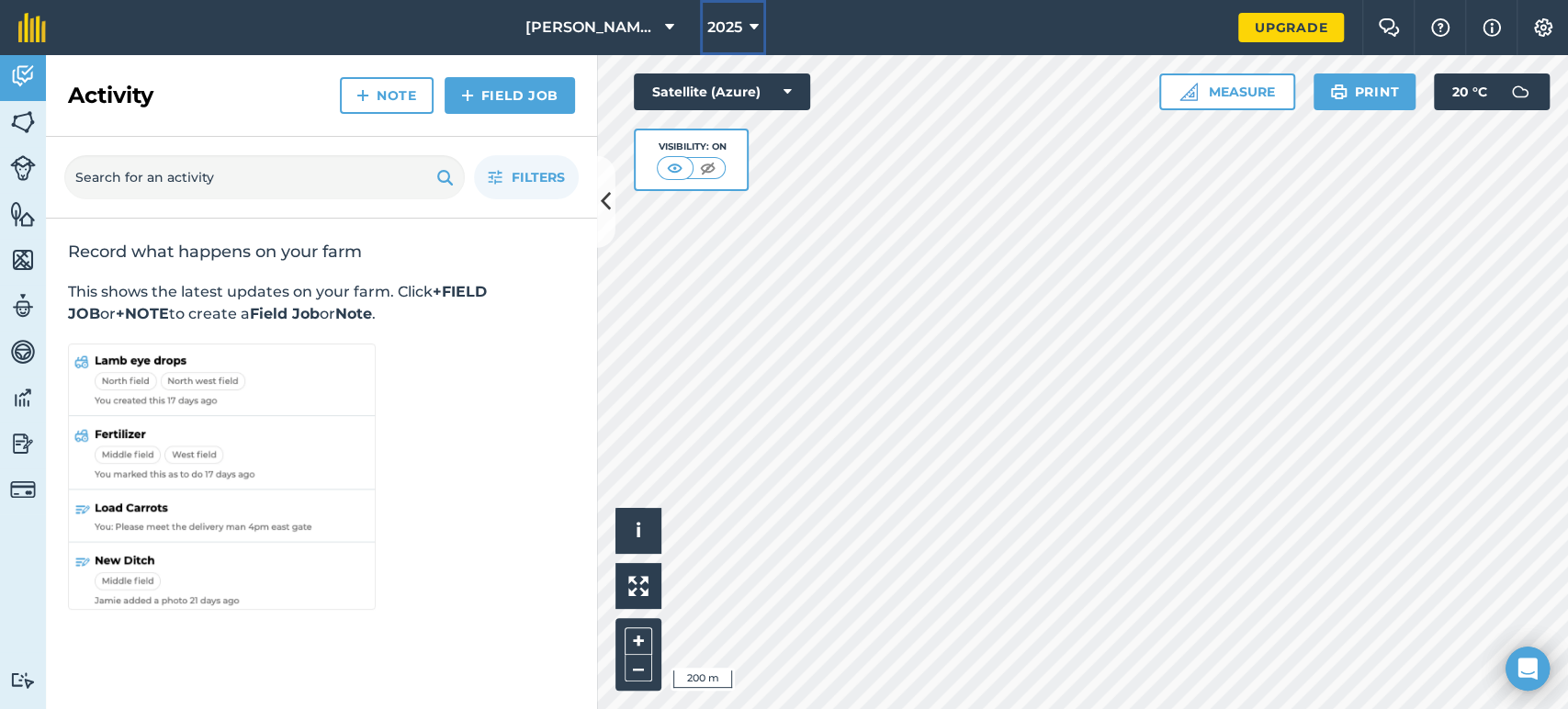 click on "2025" at bounding box center (725, 28) 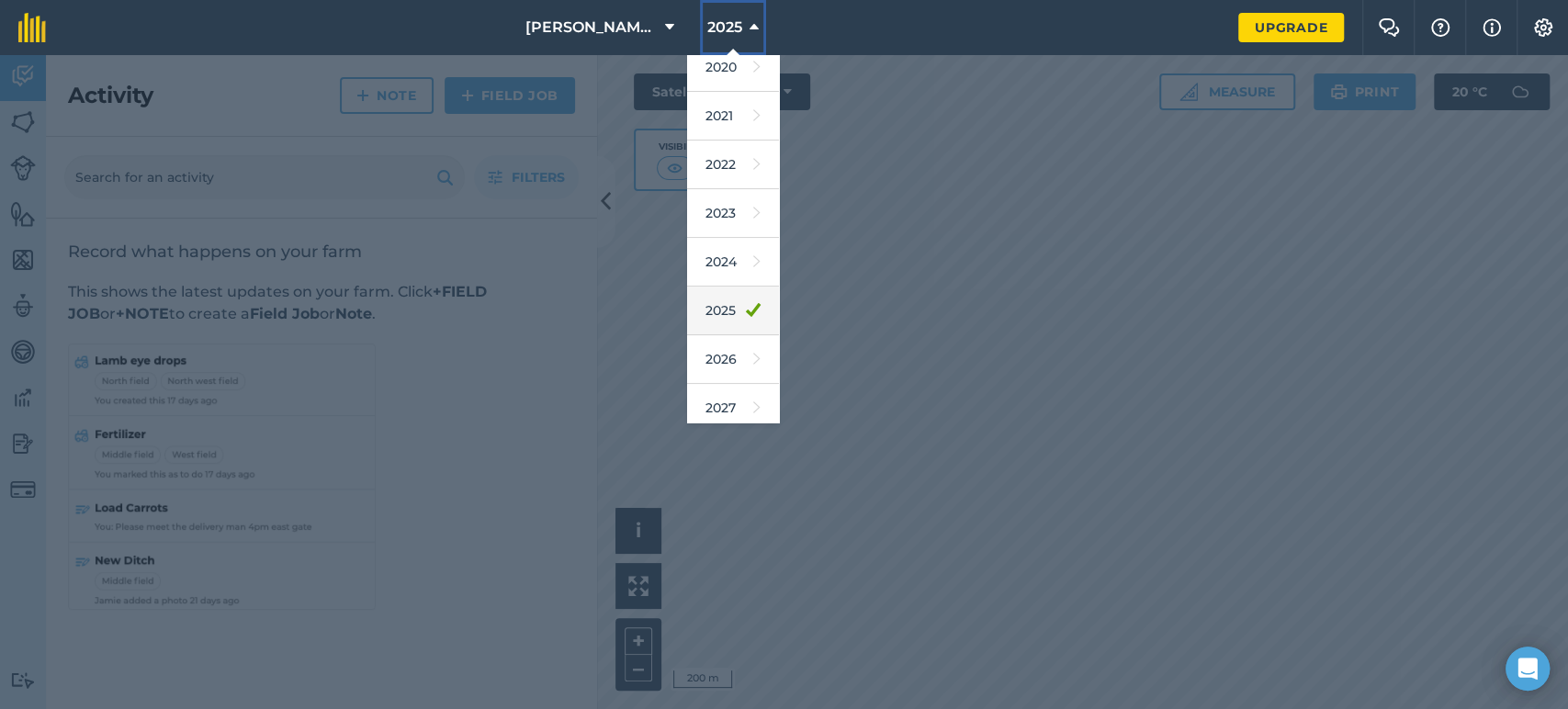 scroll, scrollTop: 166, scrollLeft: 0, axis: vertical 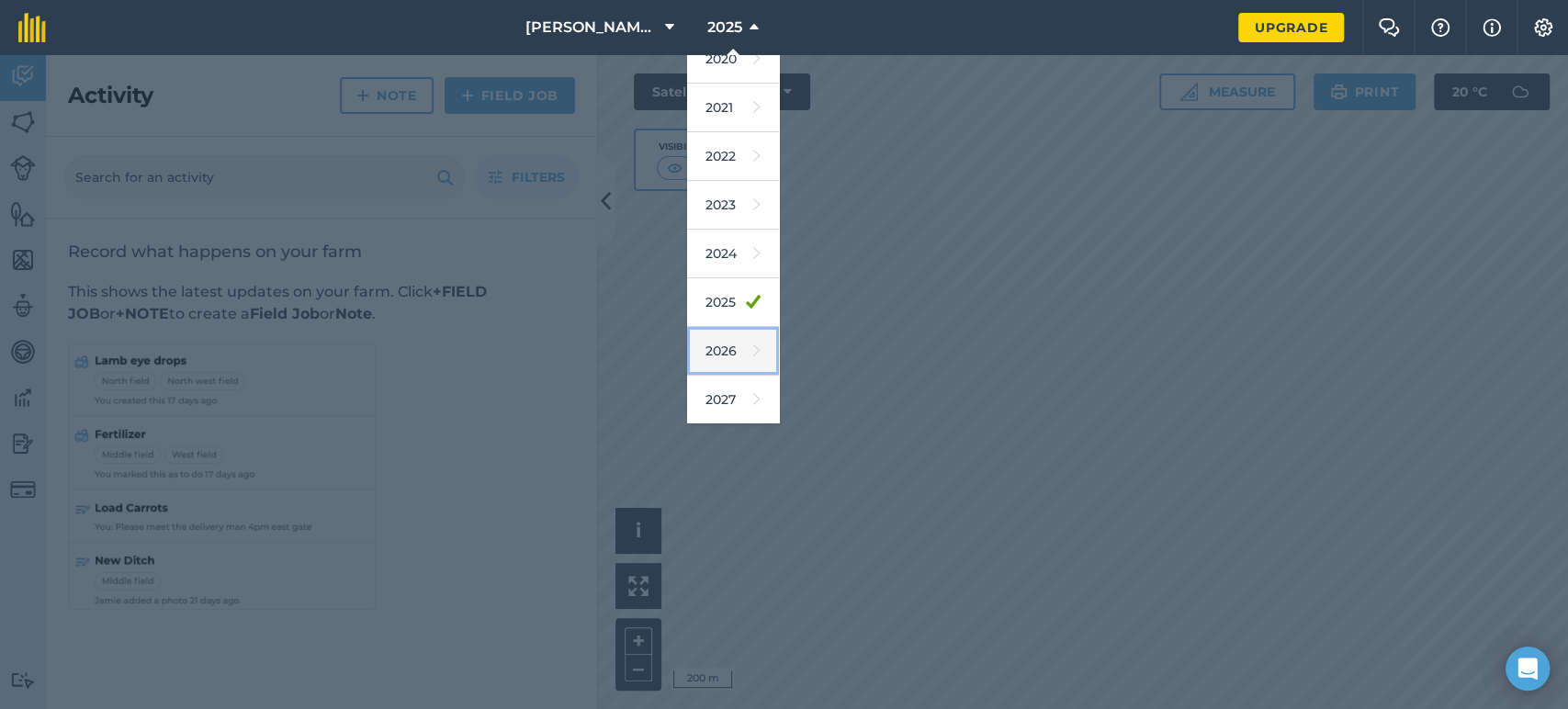 click on "2026" at bounding box center [733, 351] 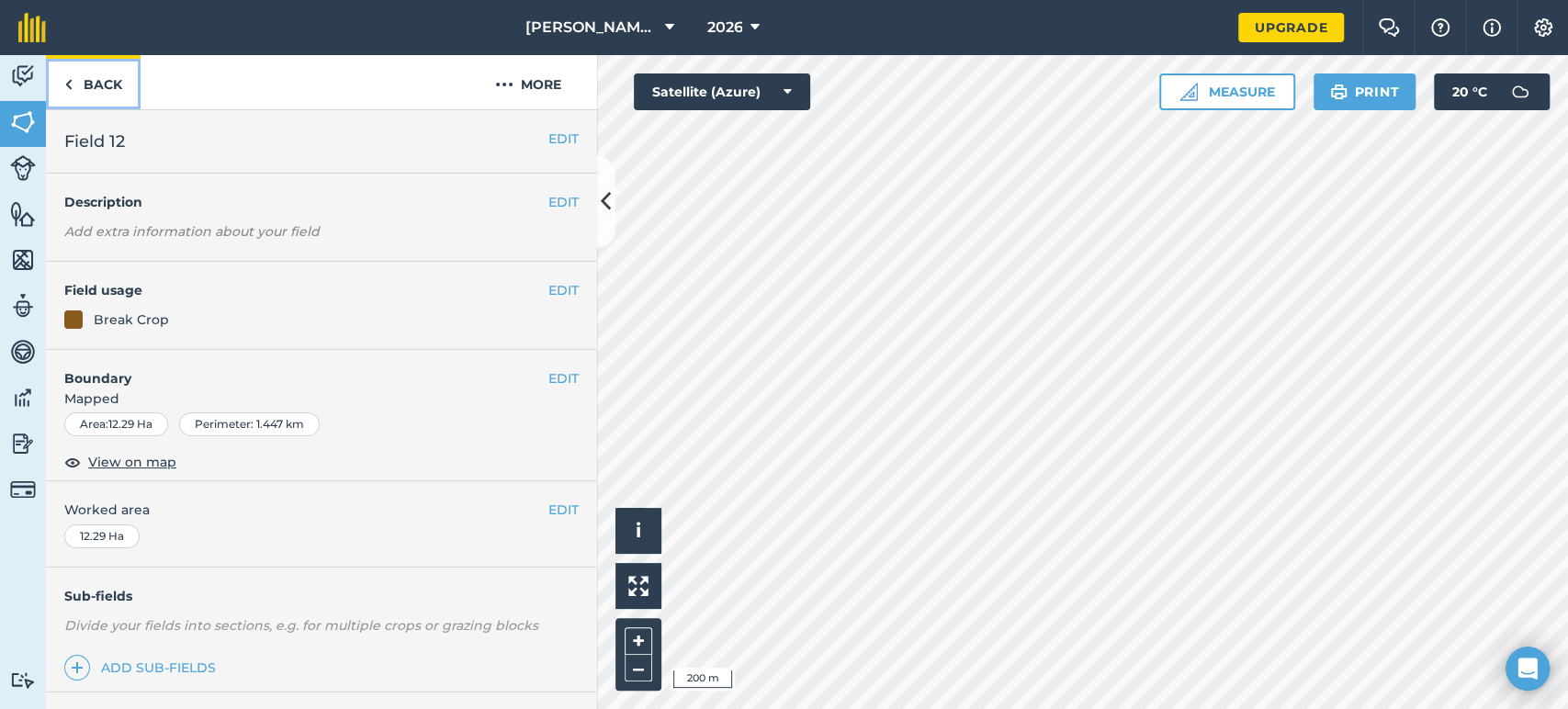 click on "Back" at bounding box center (93, 82) 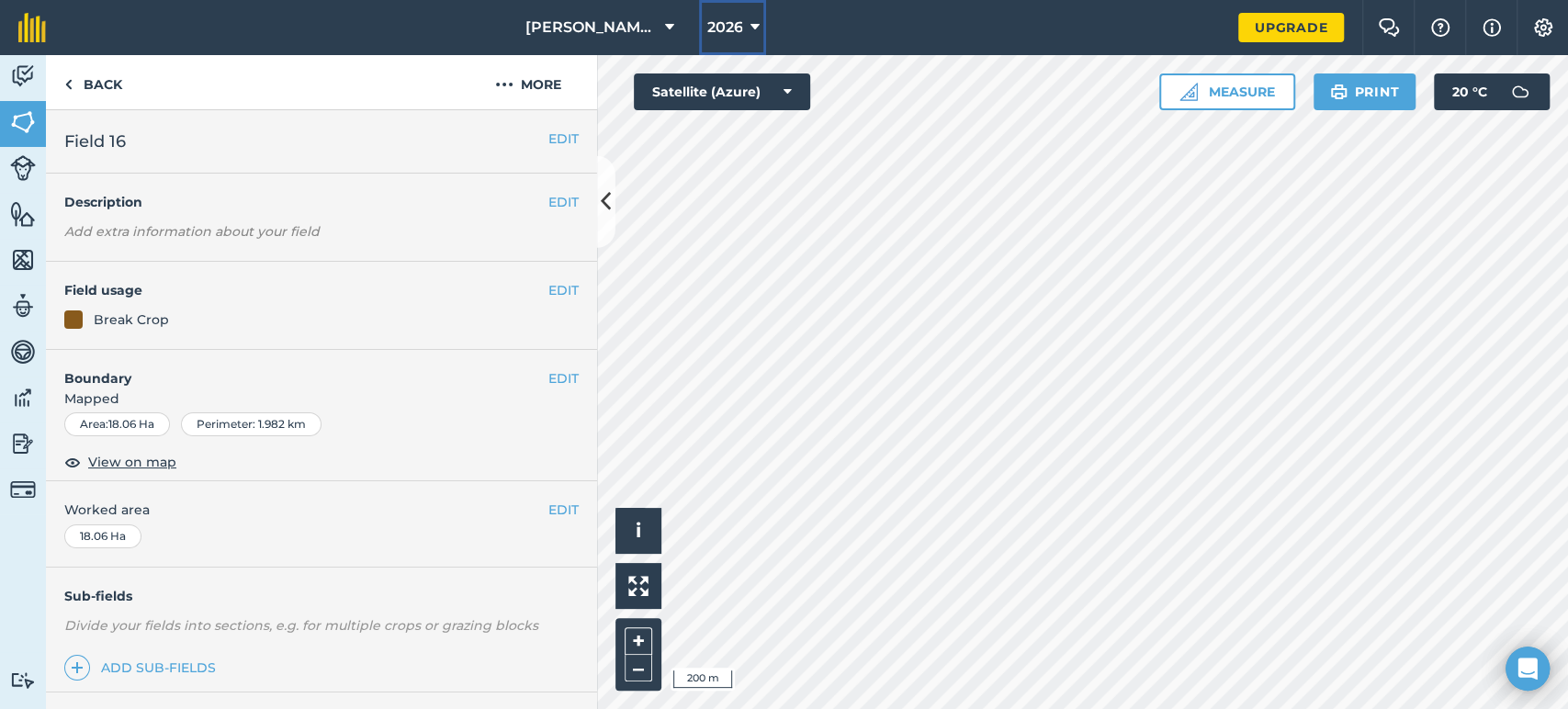 click on "2026" at bounding box center [724, 28] 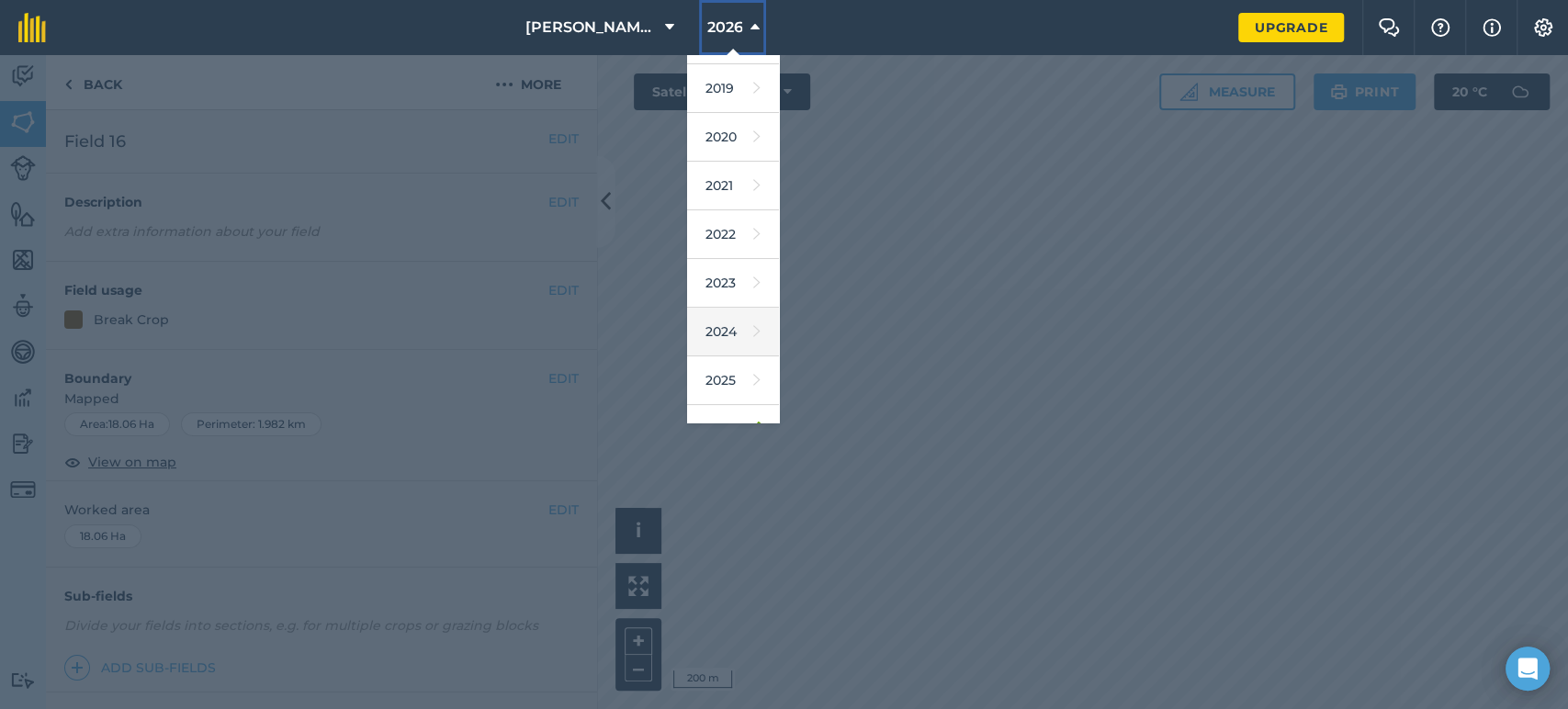 scroll, scrollTop: 166, scrollLeft: 0, axis: vertical 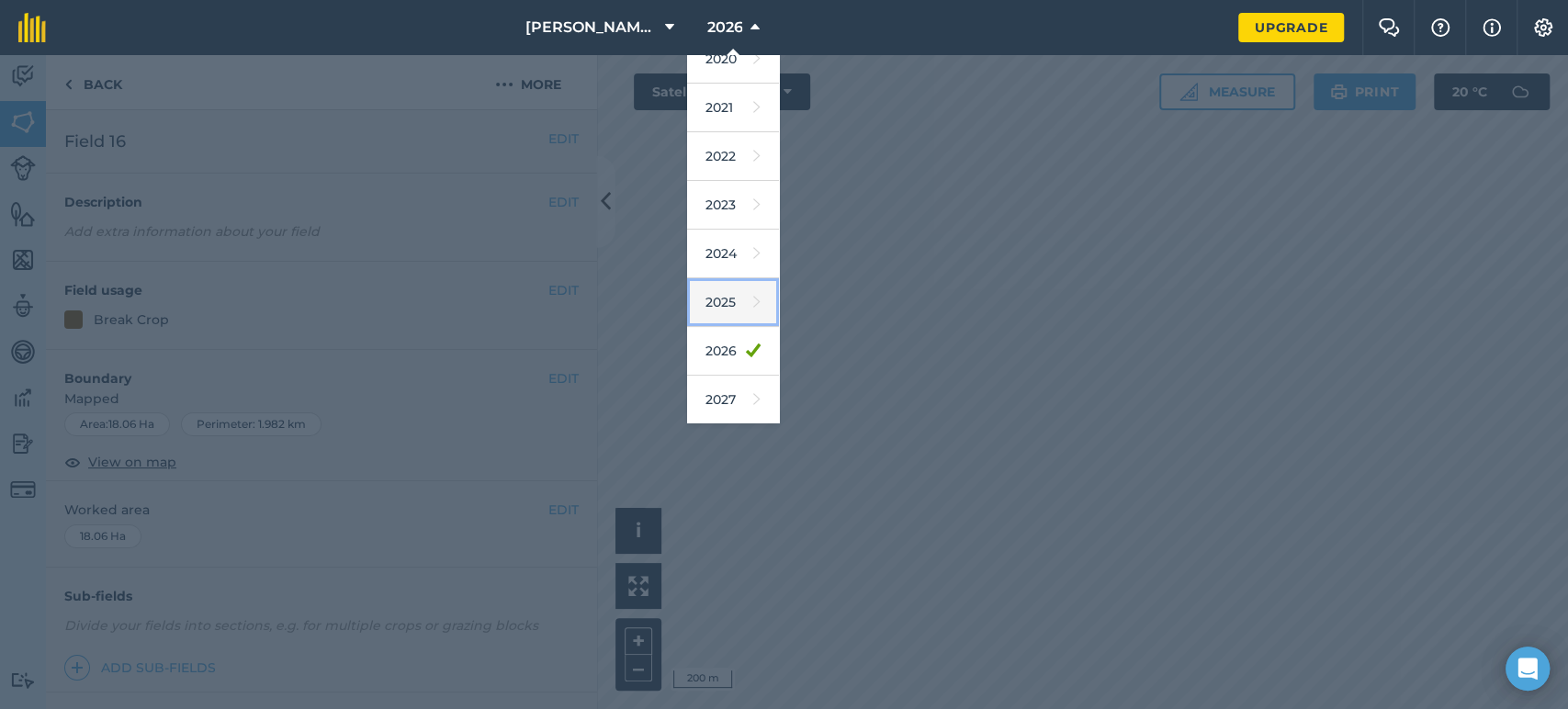 click on "2025" at bounding box center (733, 302) 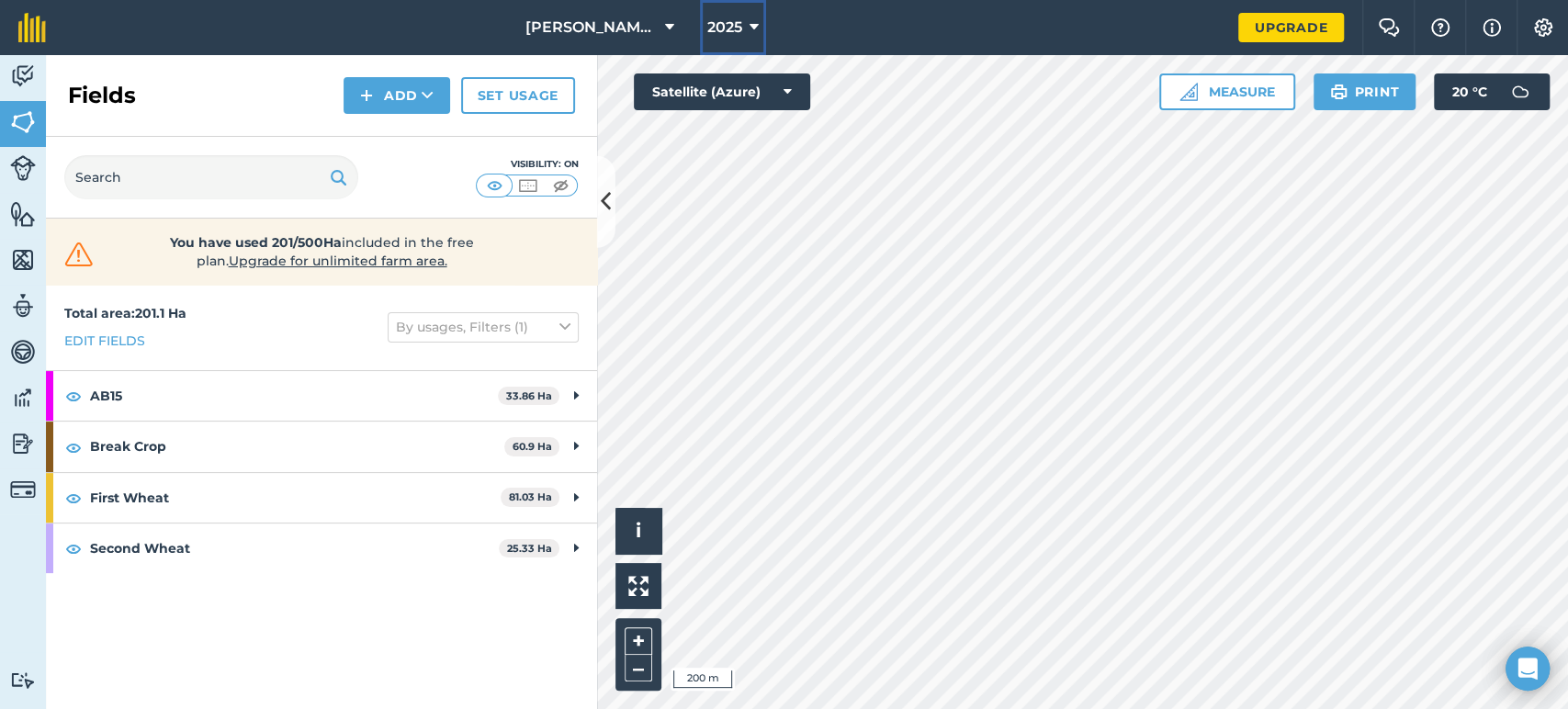click on "2025" at bounding box center (725, 28) 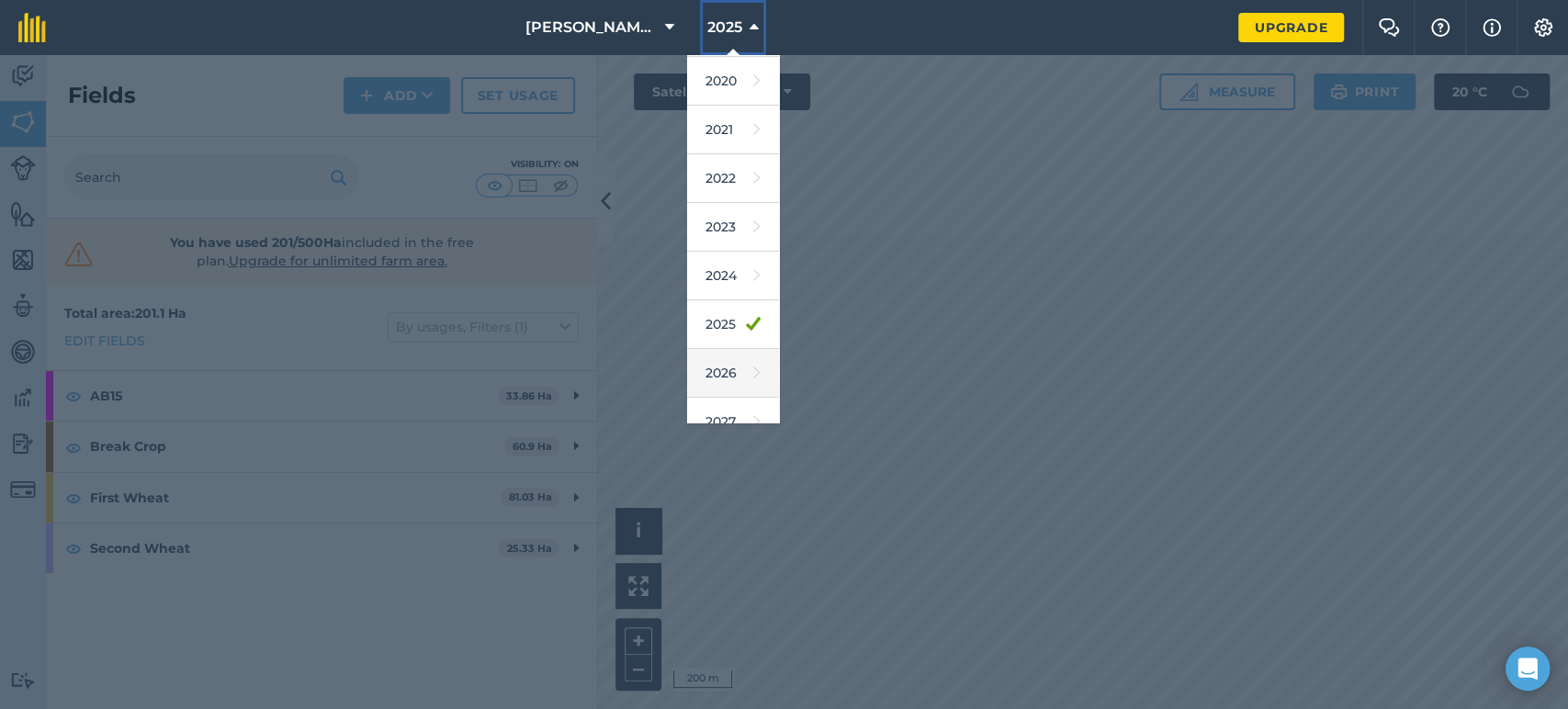 scroll, scrollTop: 166, scrollLeft: 0, axis: vertical 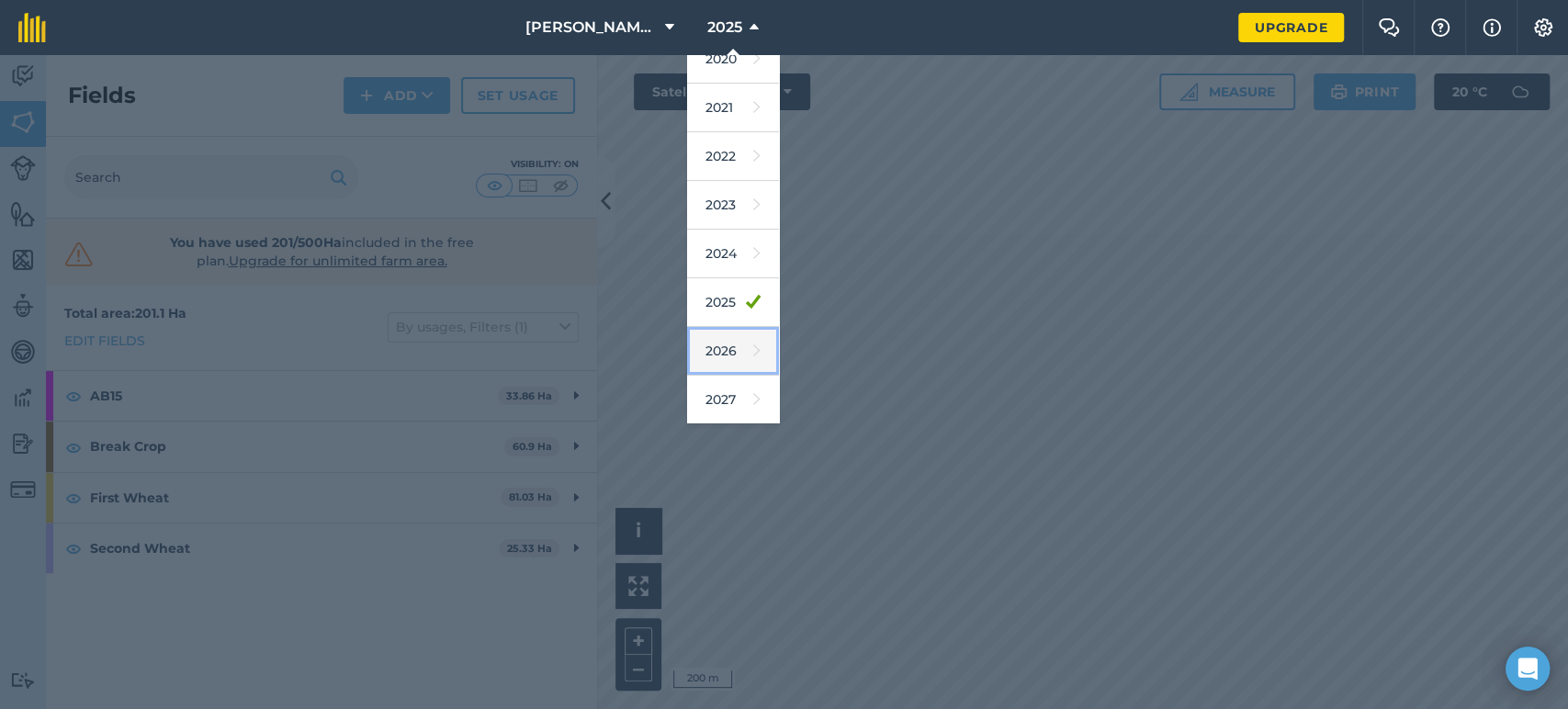 click on "2026" at bounding box center [733, 351] 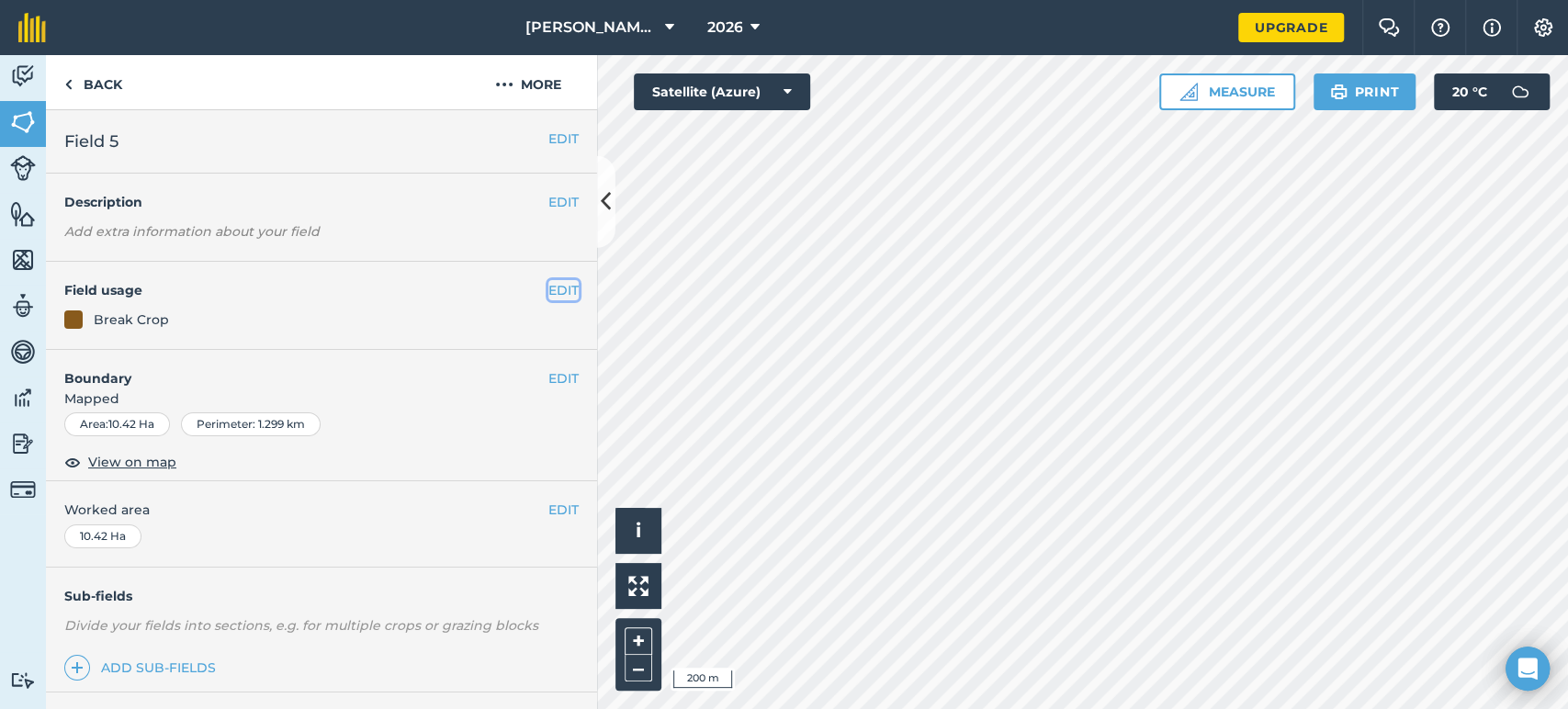 click on "EDIT" at bounding box center (563, 290) 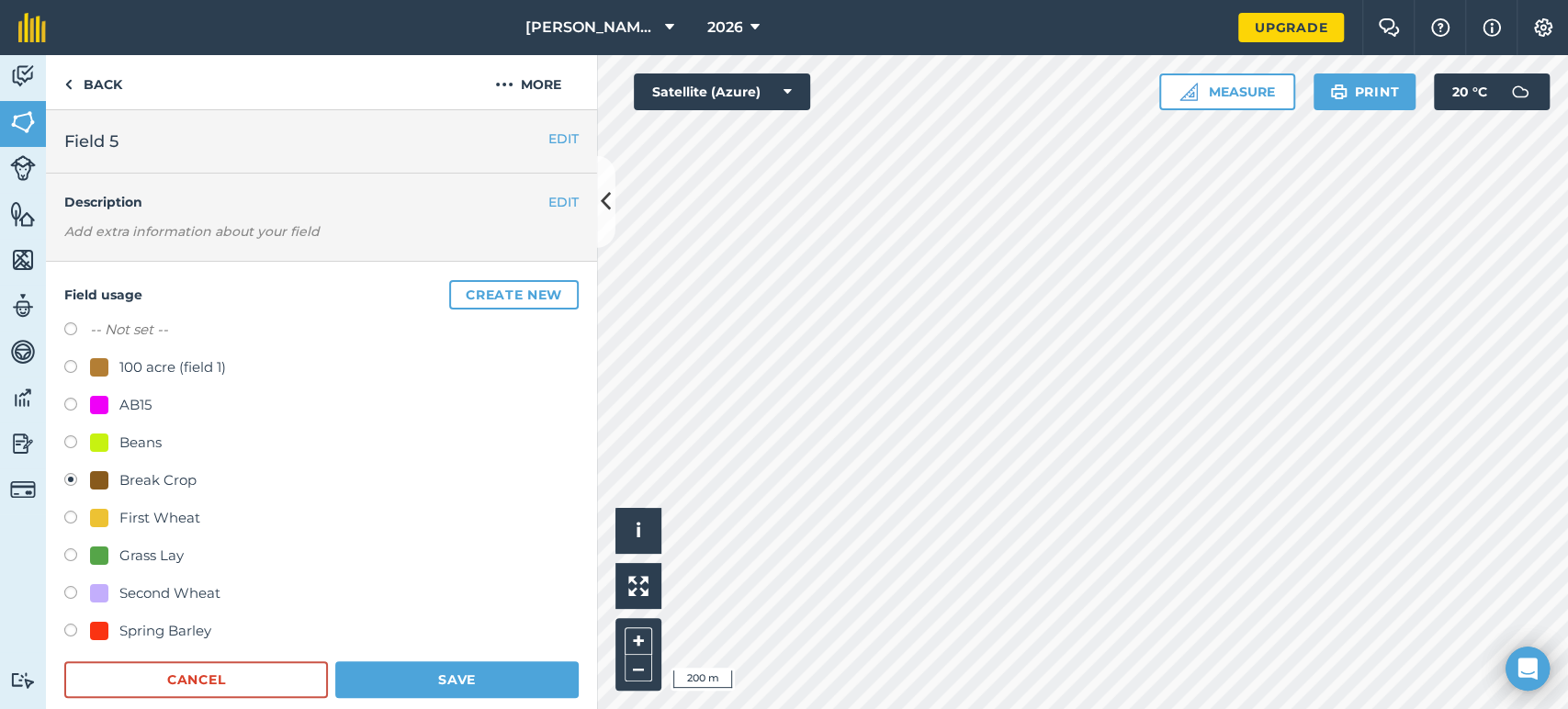 click on "Second Wheat" at bounding box center (170, 593) 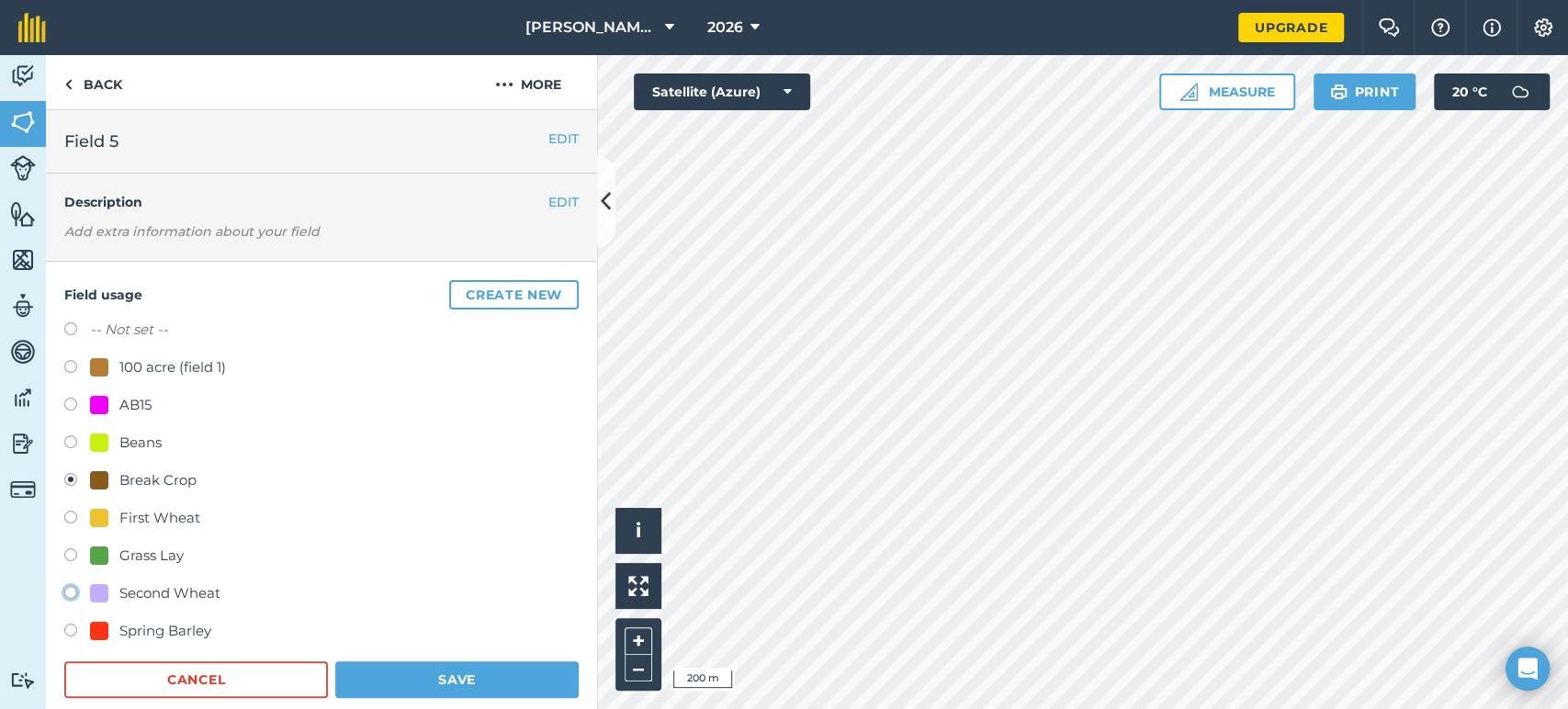 click on "Second Wheat" at bounding box center [-9115, 591] 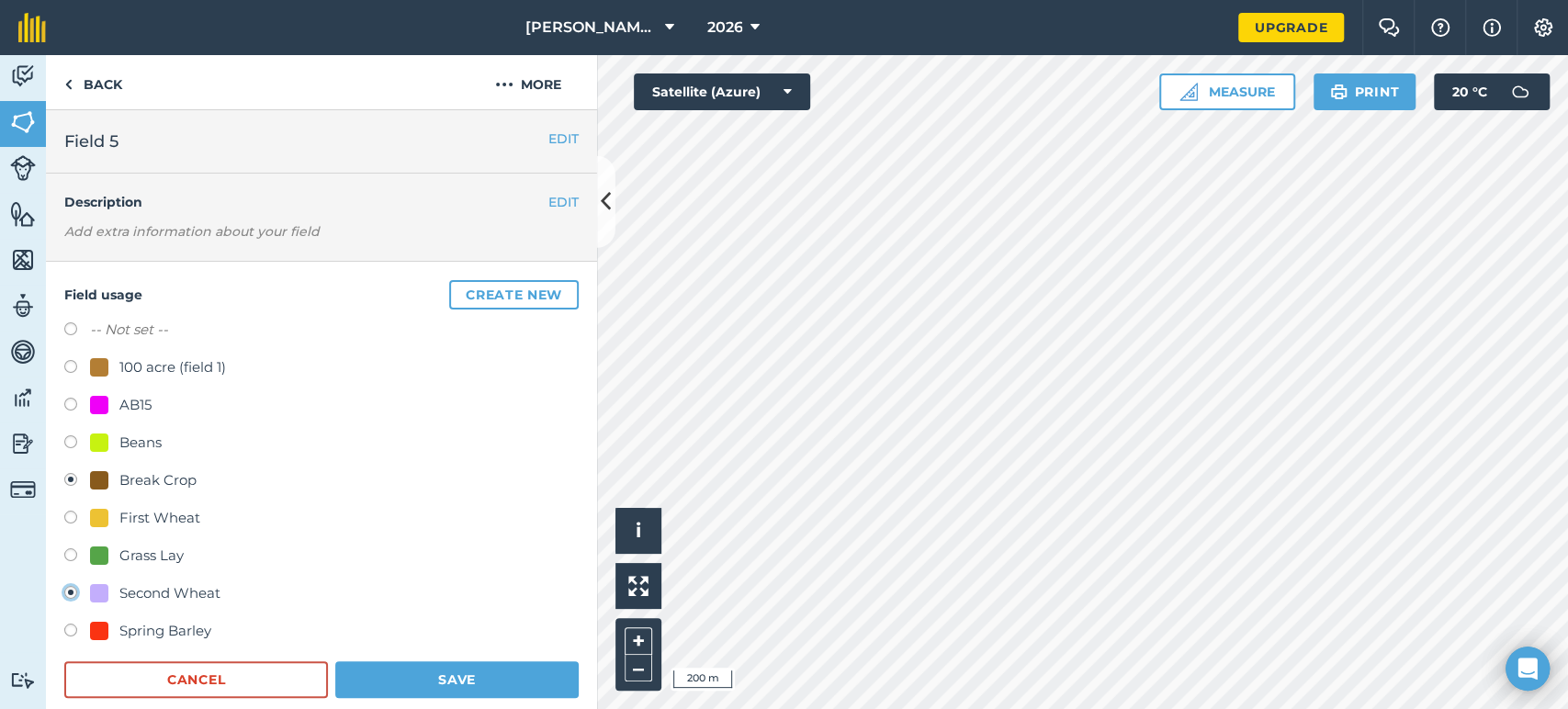 radio on "true" 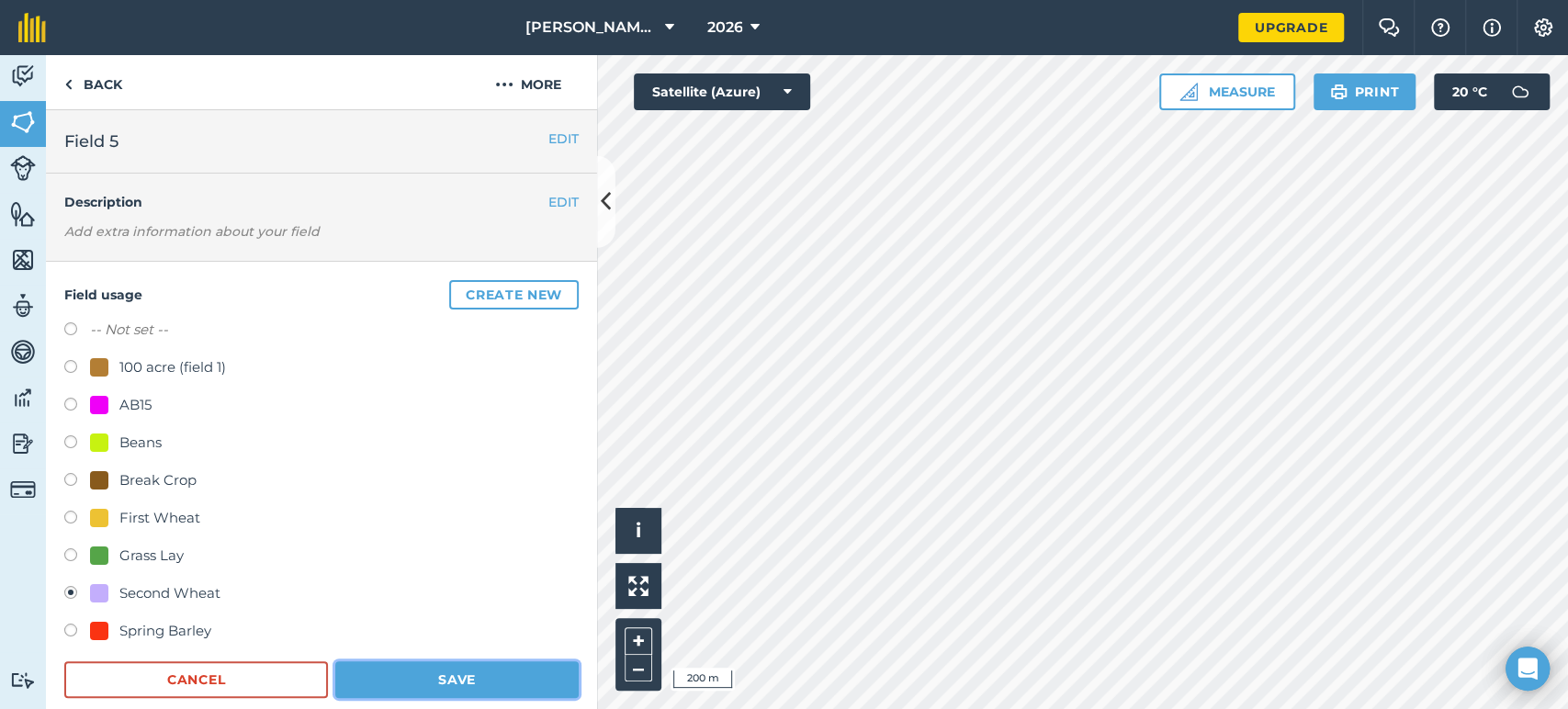 click on "Save" at bounding box center [457, 680] 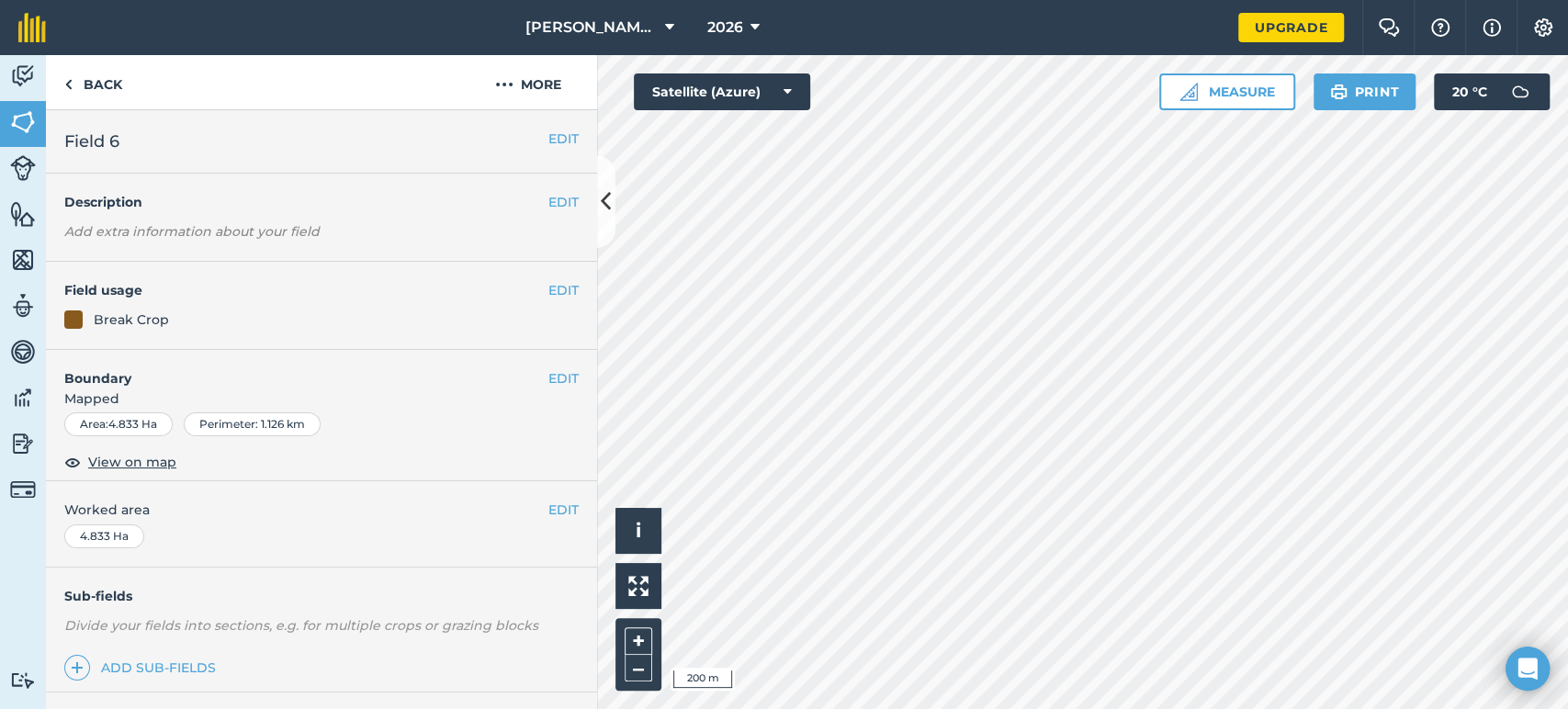 click on "Field usage" at bounding box center (306, 290) 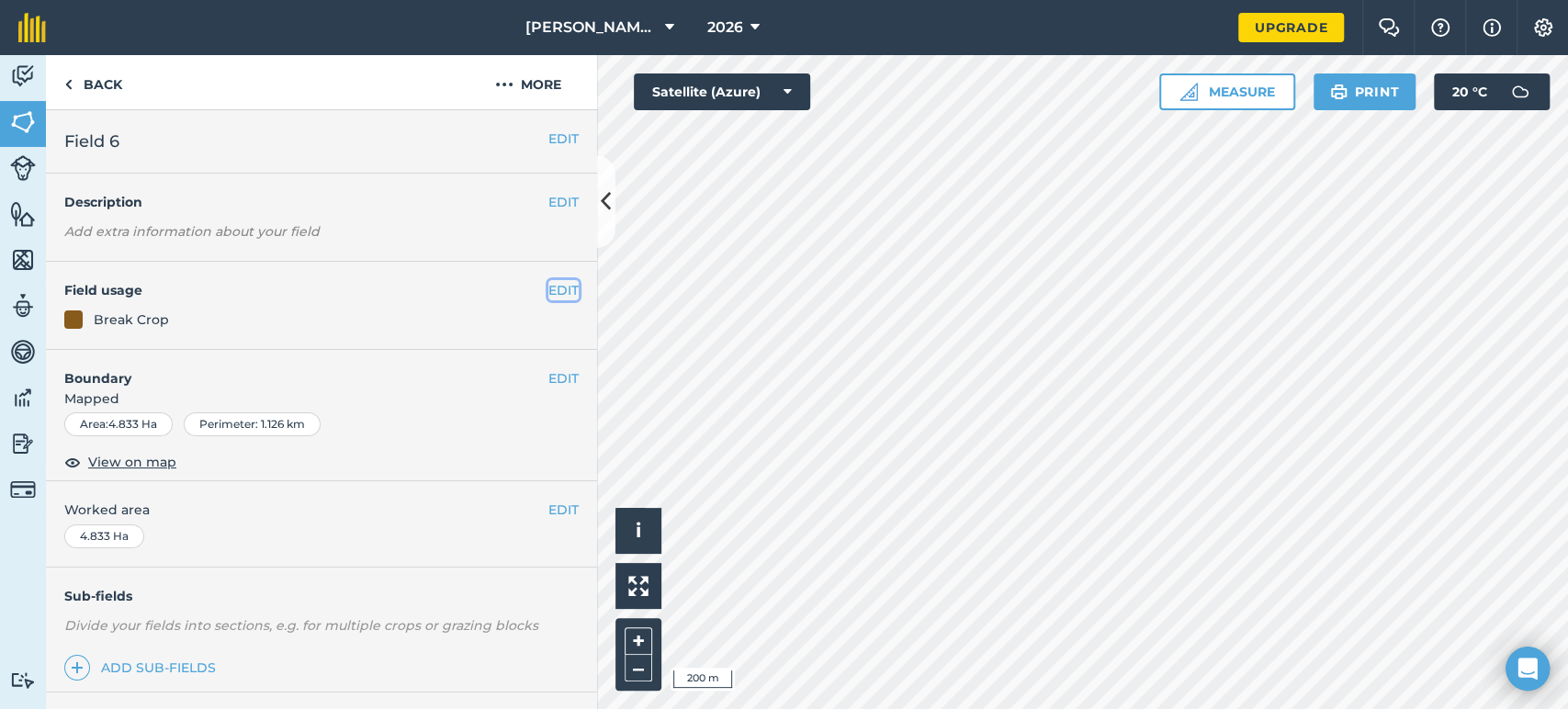 click on "EDIT" at bounding box center (563, 290) 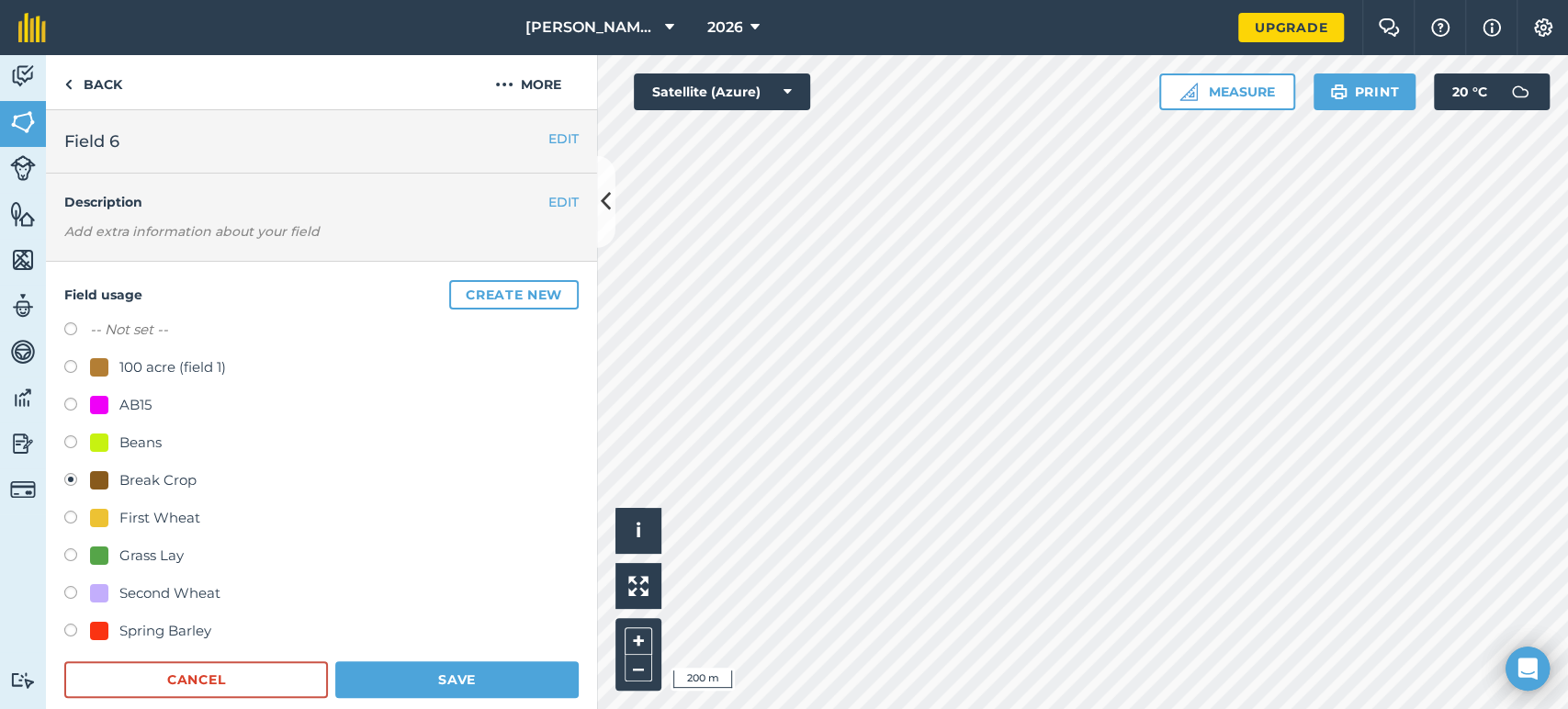 click at bounding box center [77, 520] 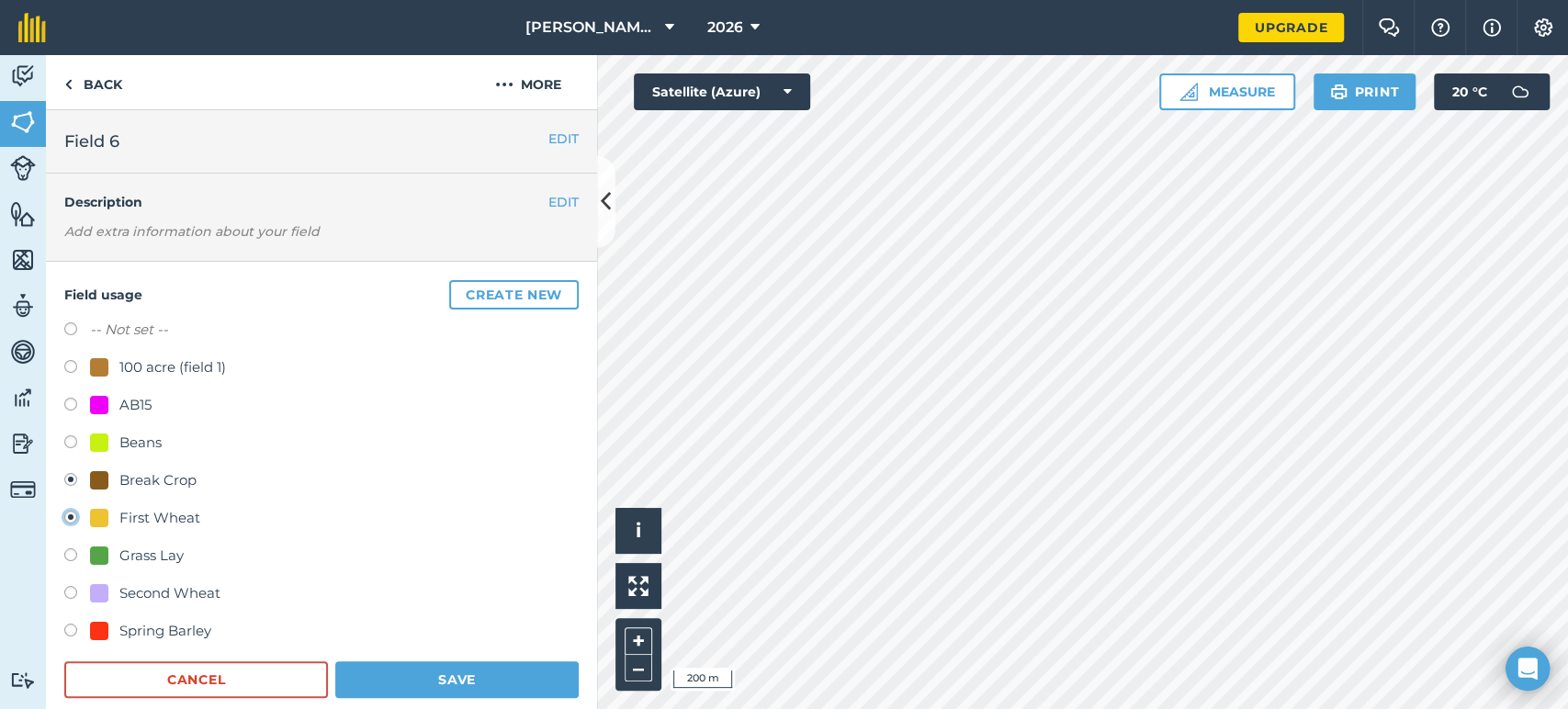 radio on "true" 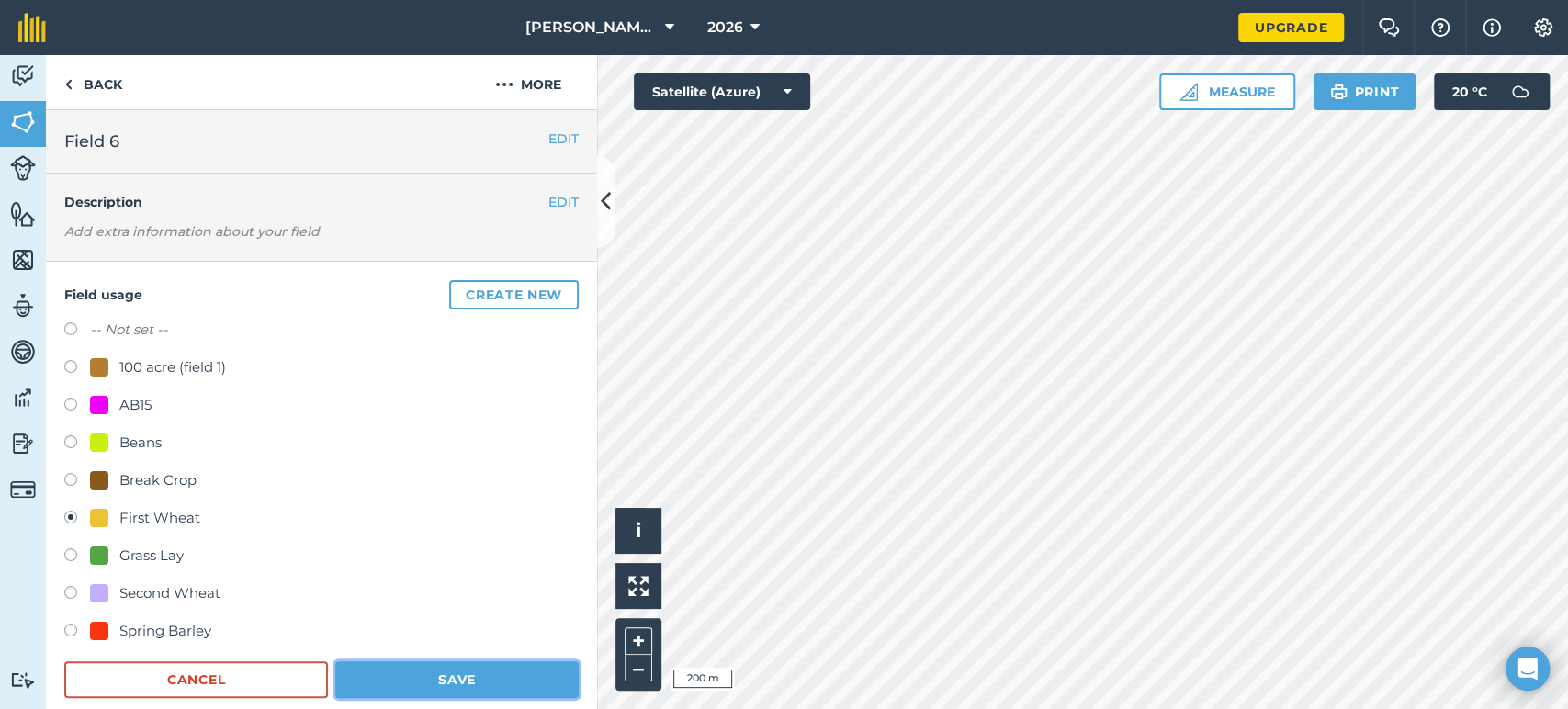 click on "Save" at bounding box center (457, 680) 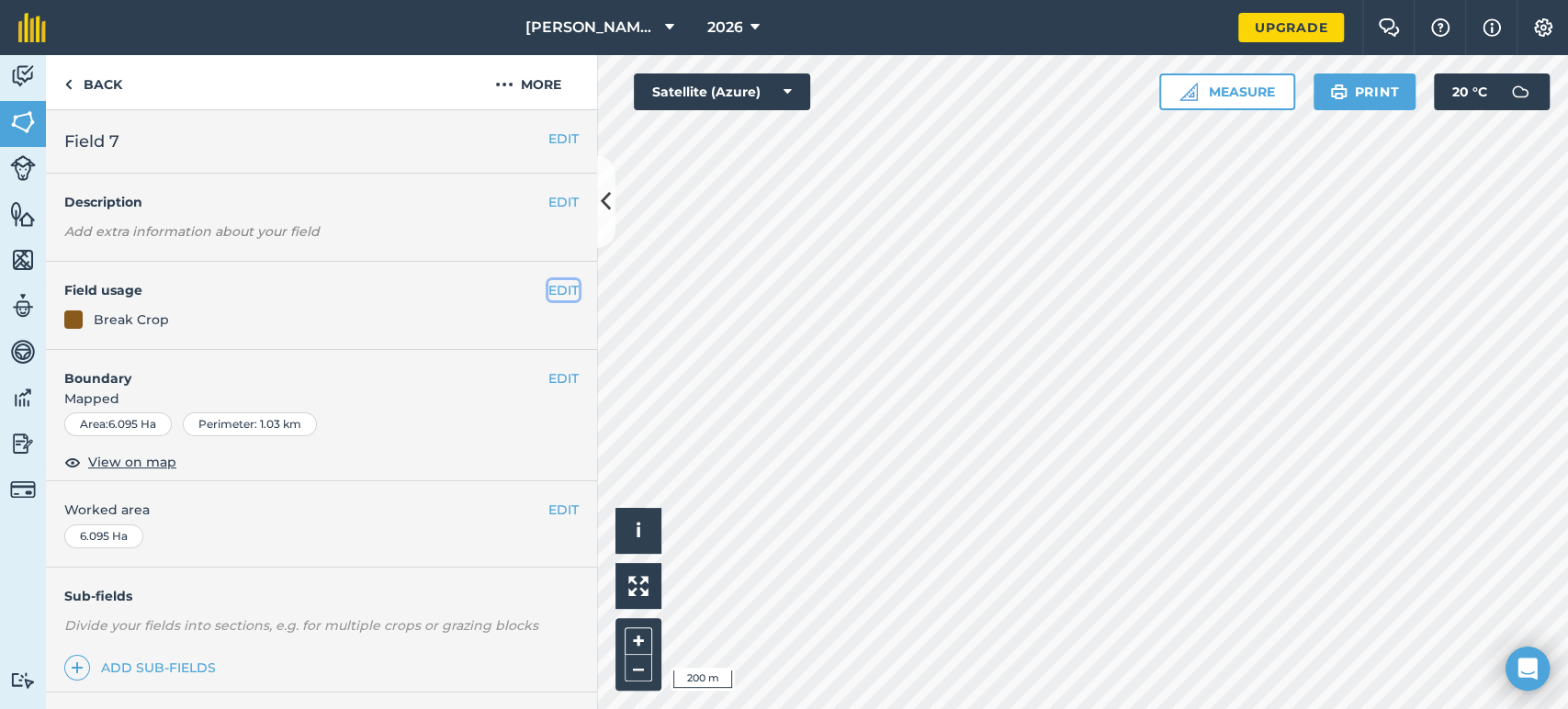 click on "EDIT" at bounding box center (563, 290) 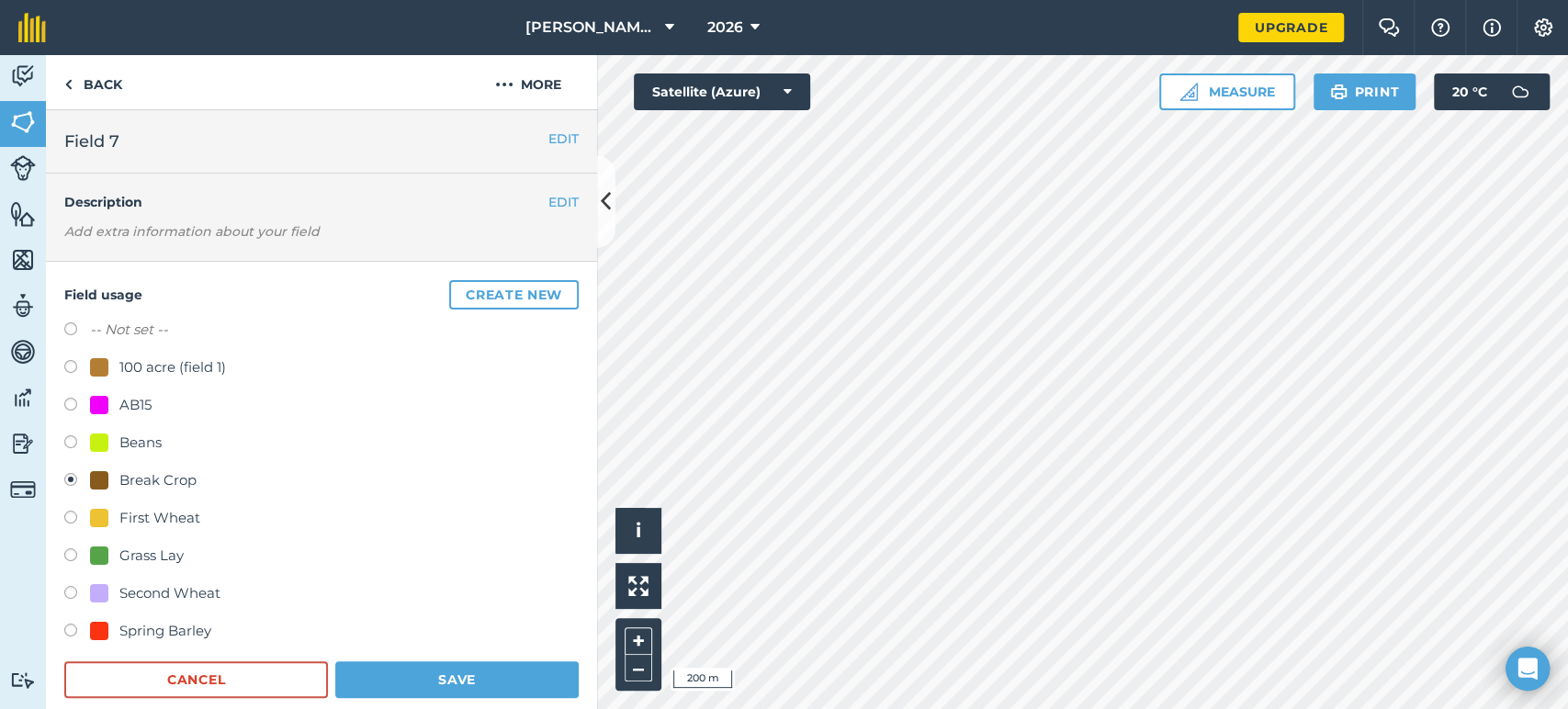 click on "First Wheat" at bounding box center [160, 518] 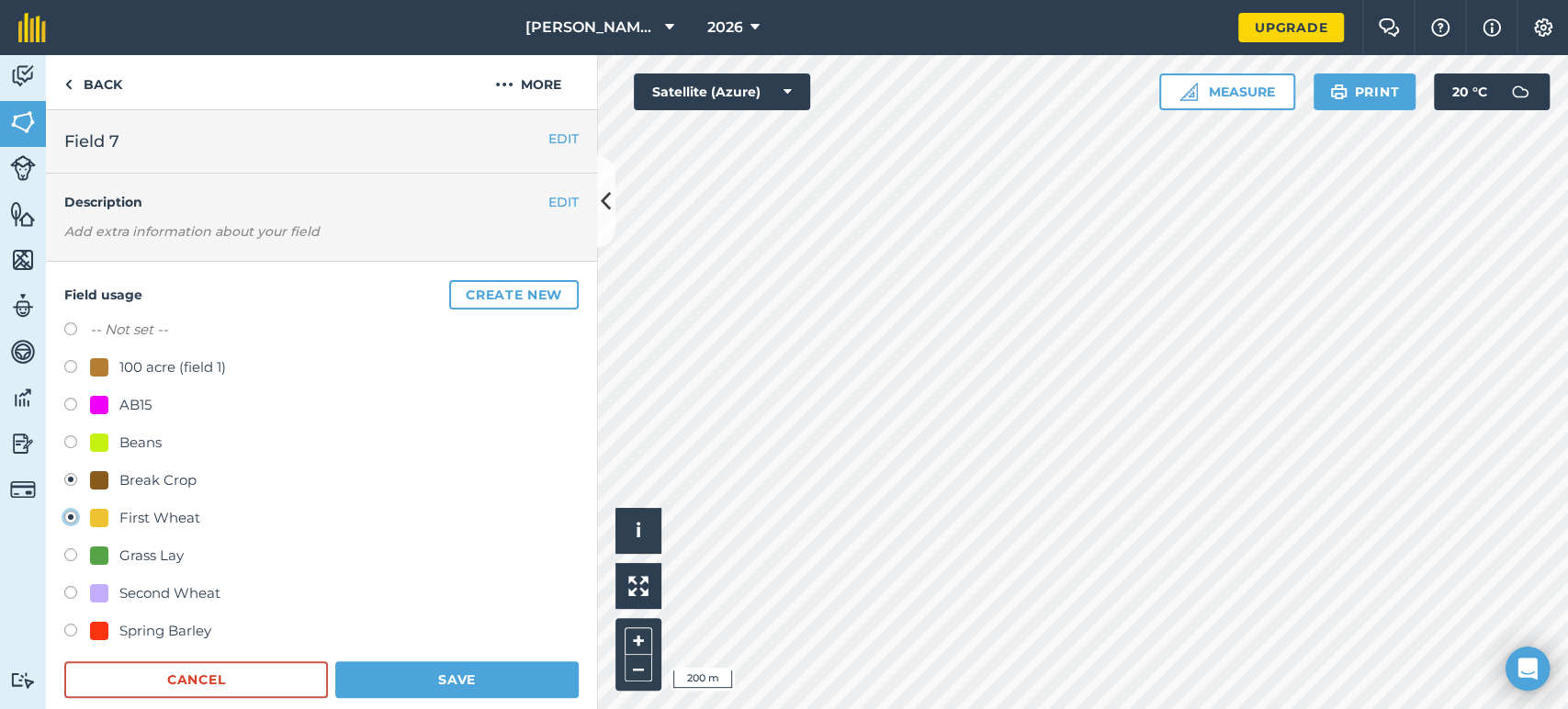 radio on "true" 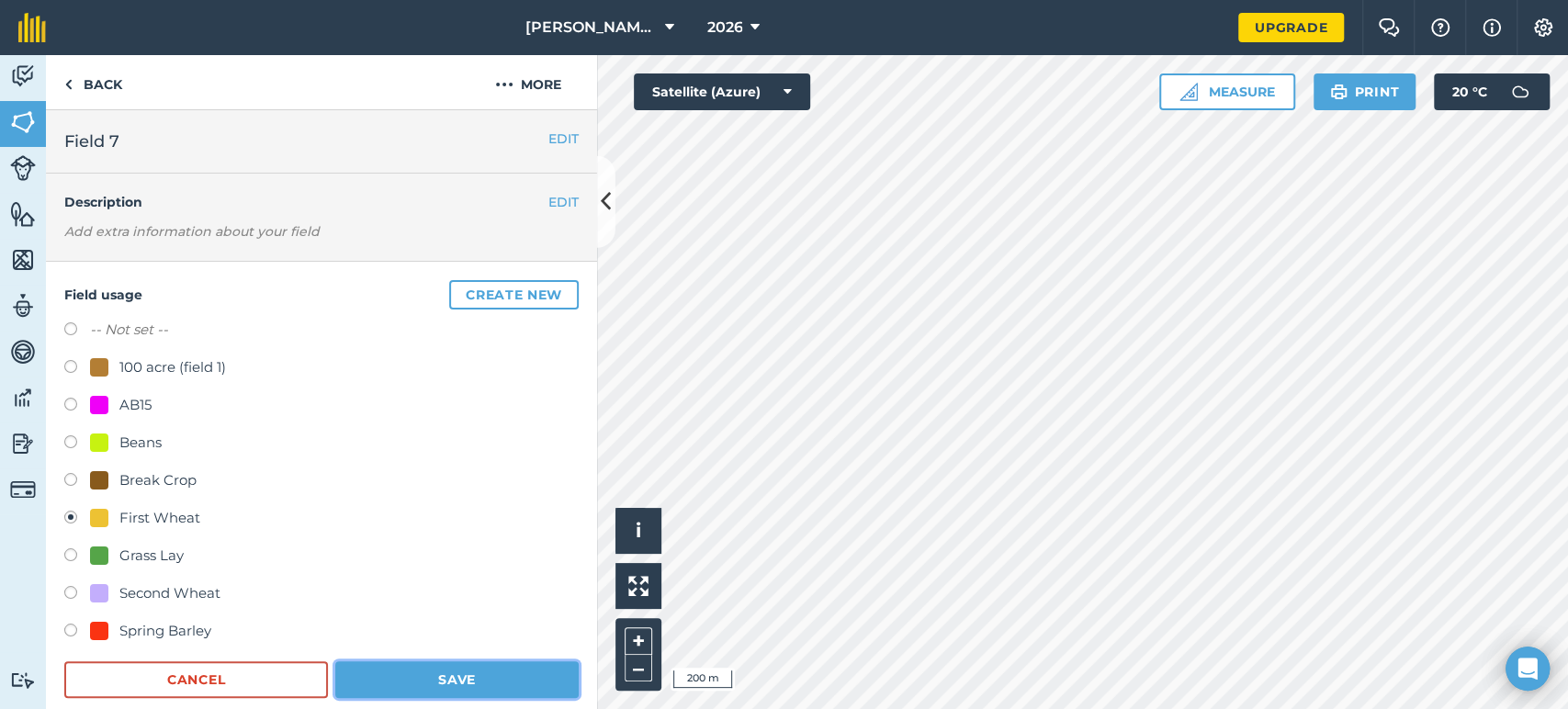 click on "Save" at bounding box center (457, 680) 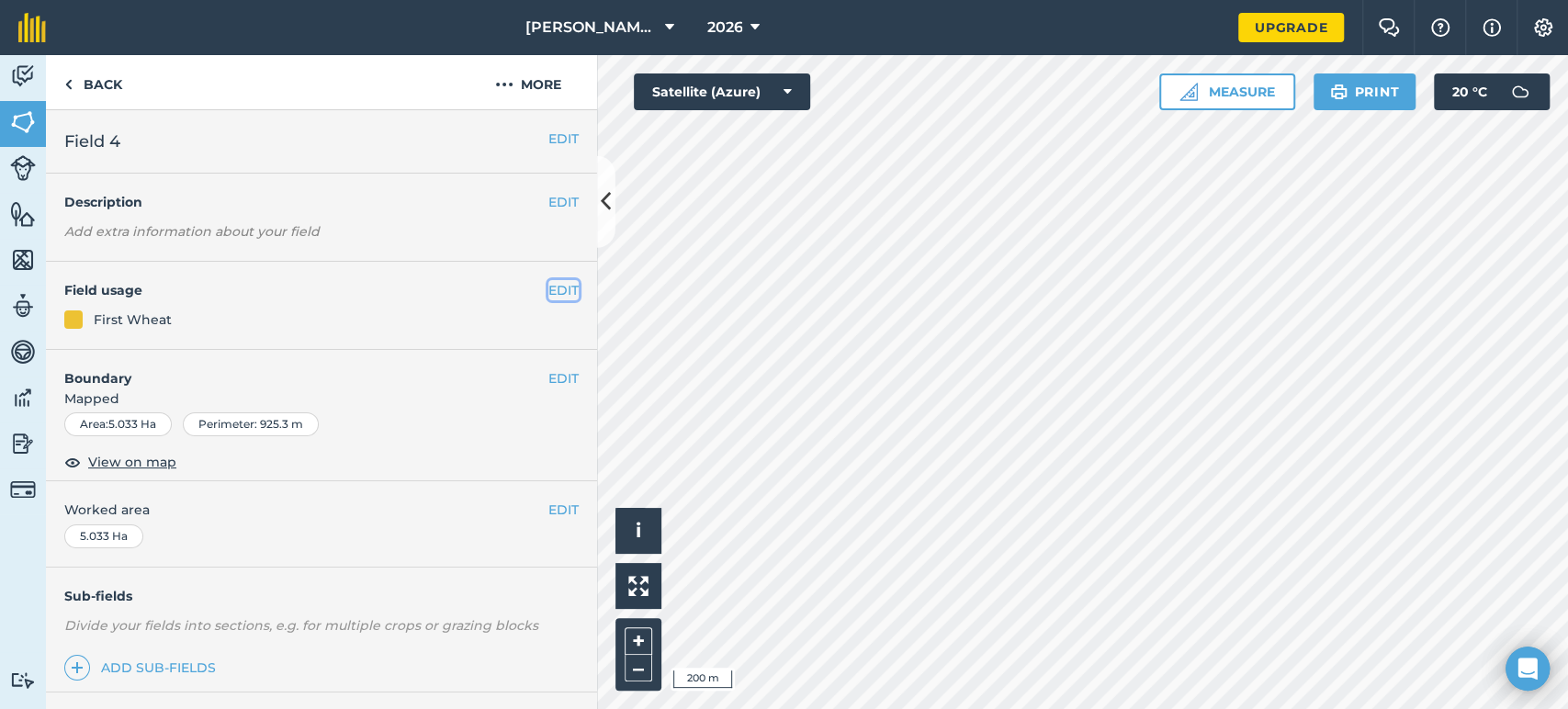click on "EDIT" at bounding box center (563, 290) 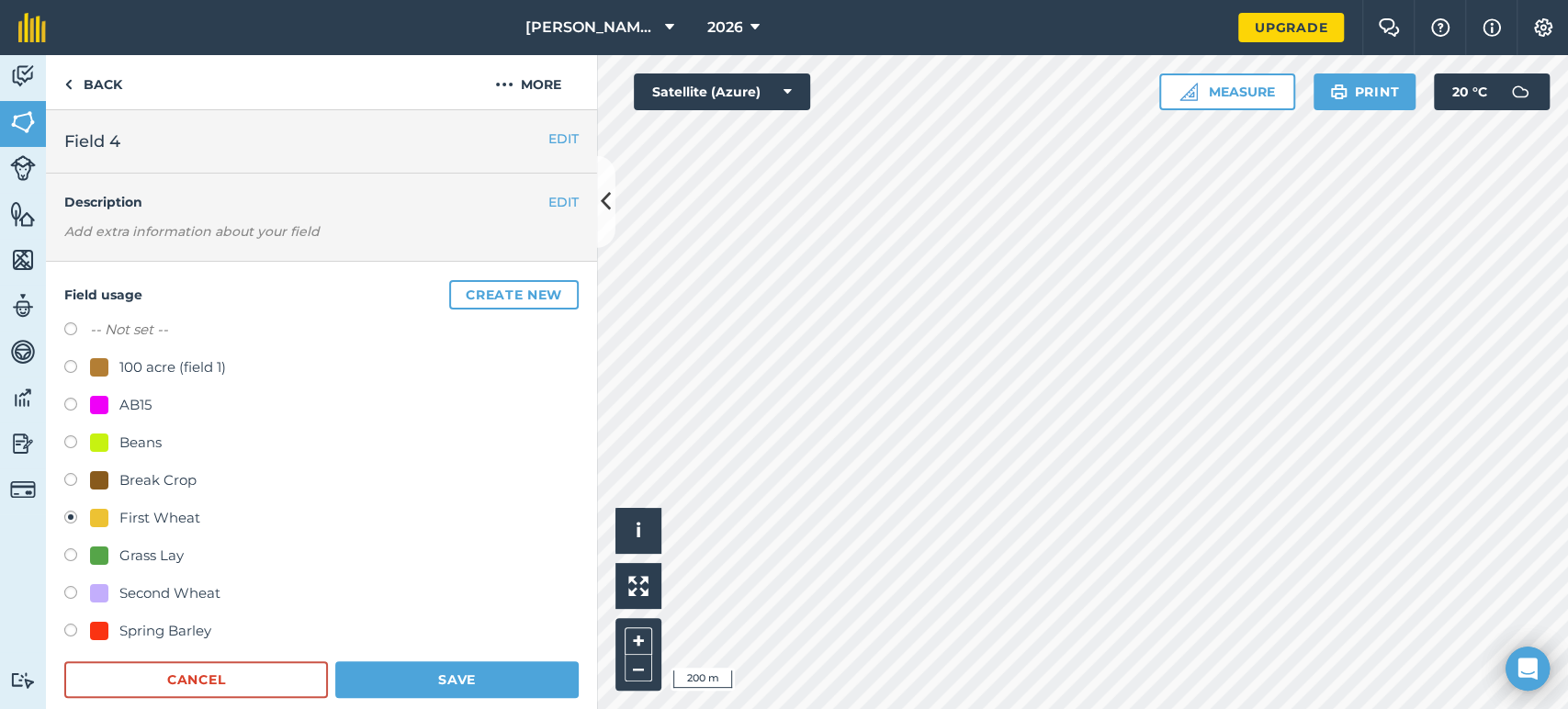 click on "Break Crop" at bounding box center [143, 480] 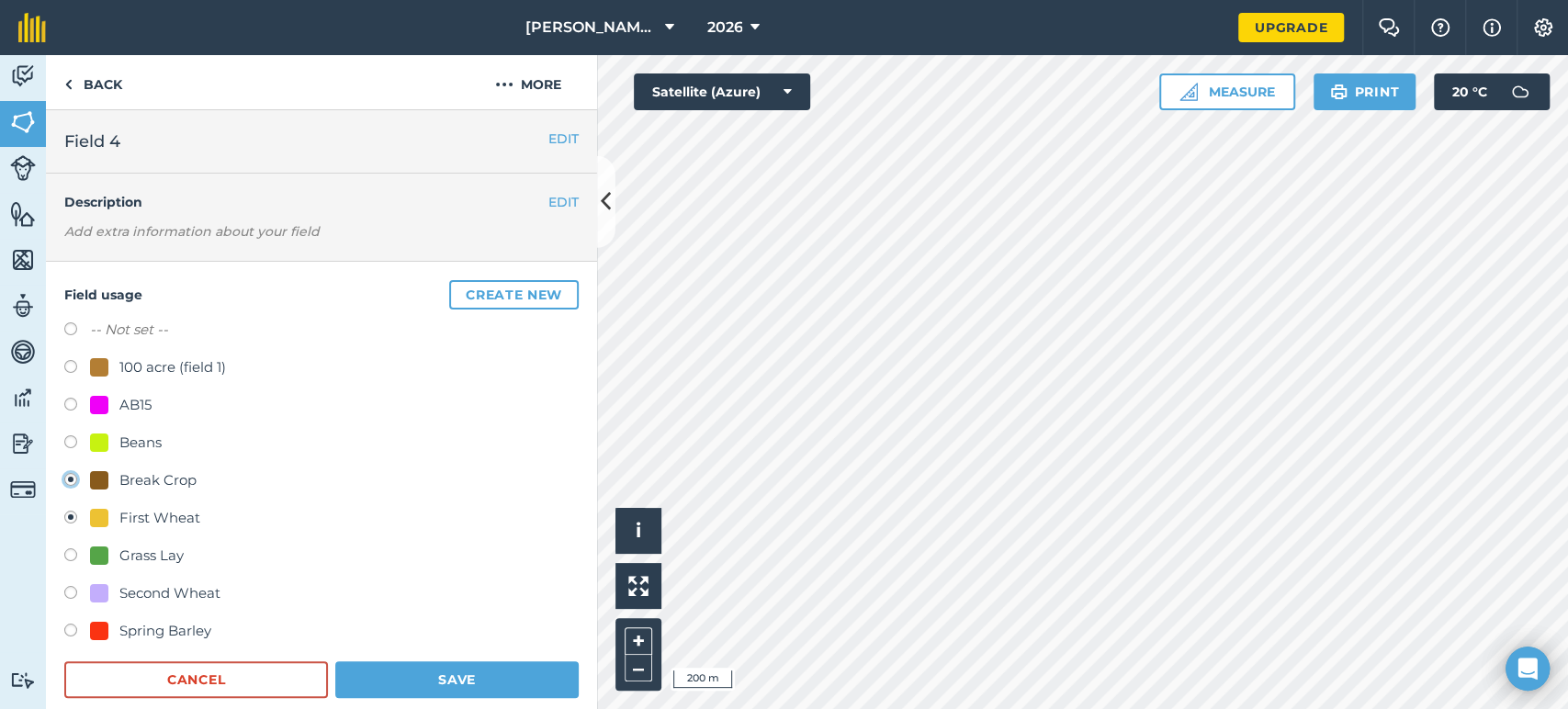 radio on "true" 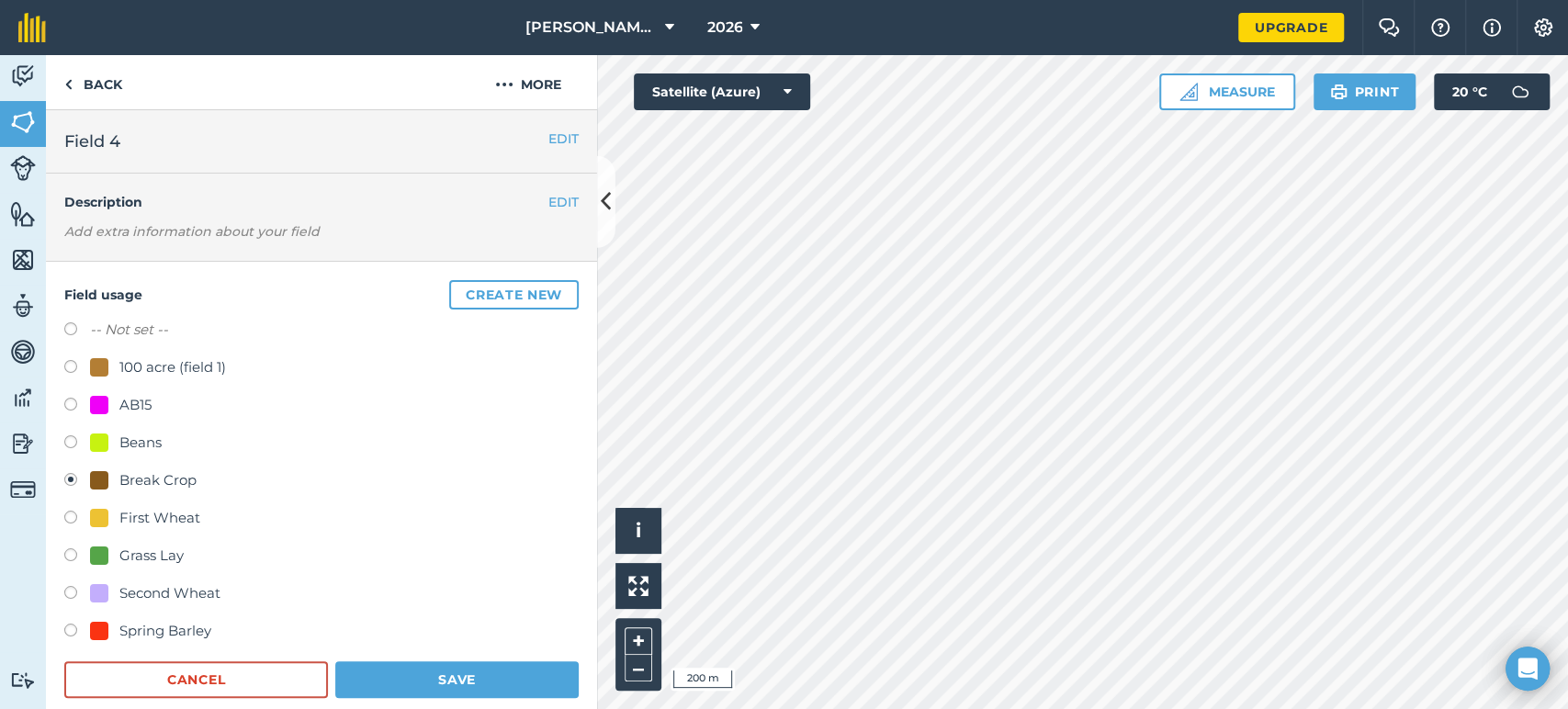 click on "First Wheat" at bounding box center [160, 518] 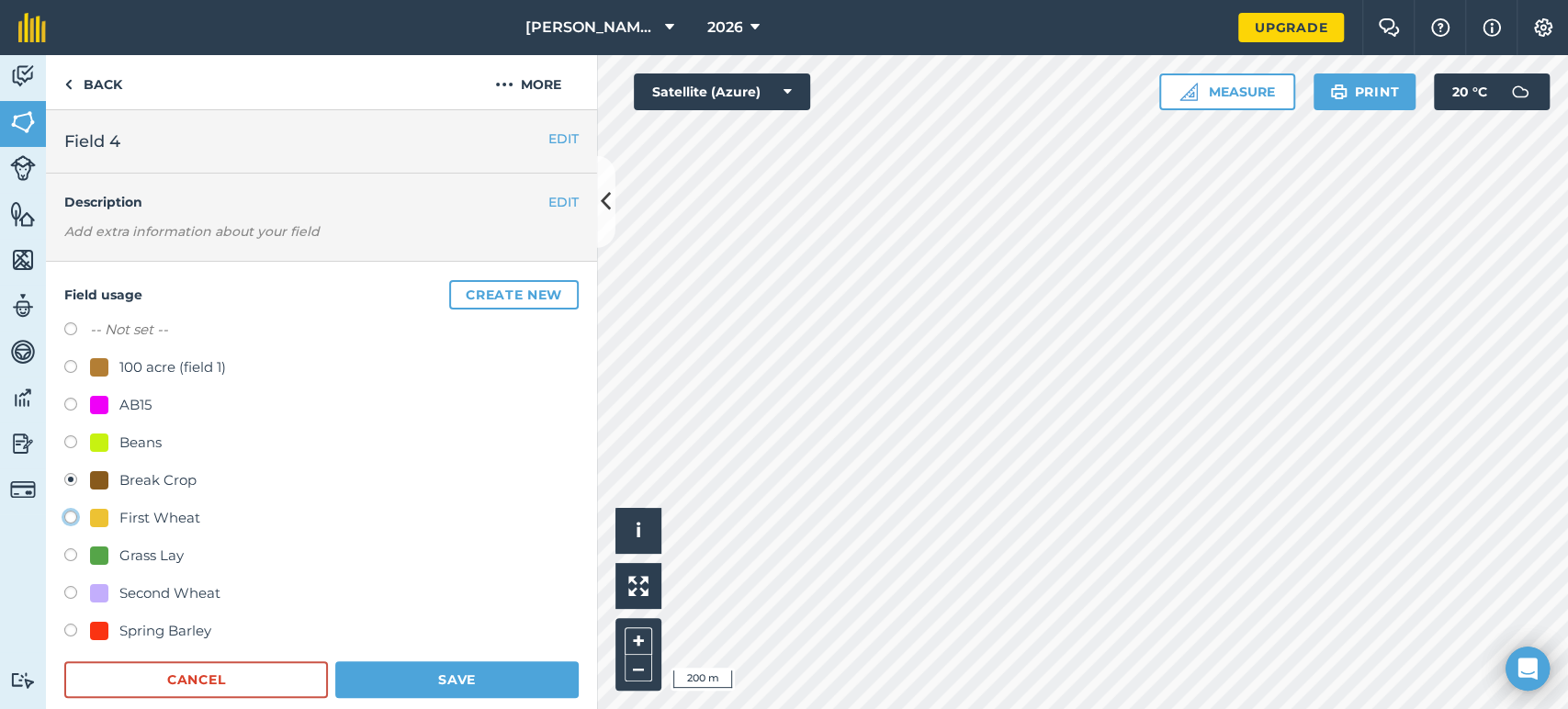radio on "true" 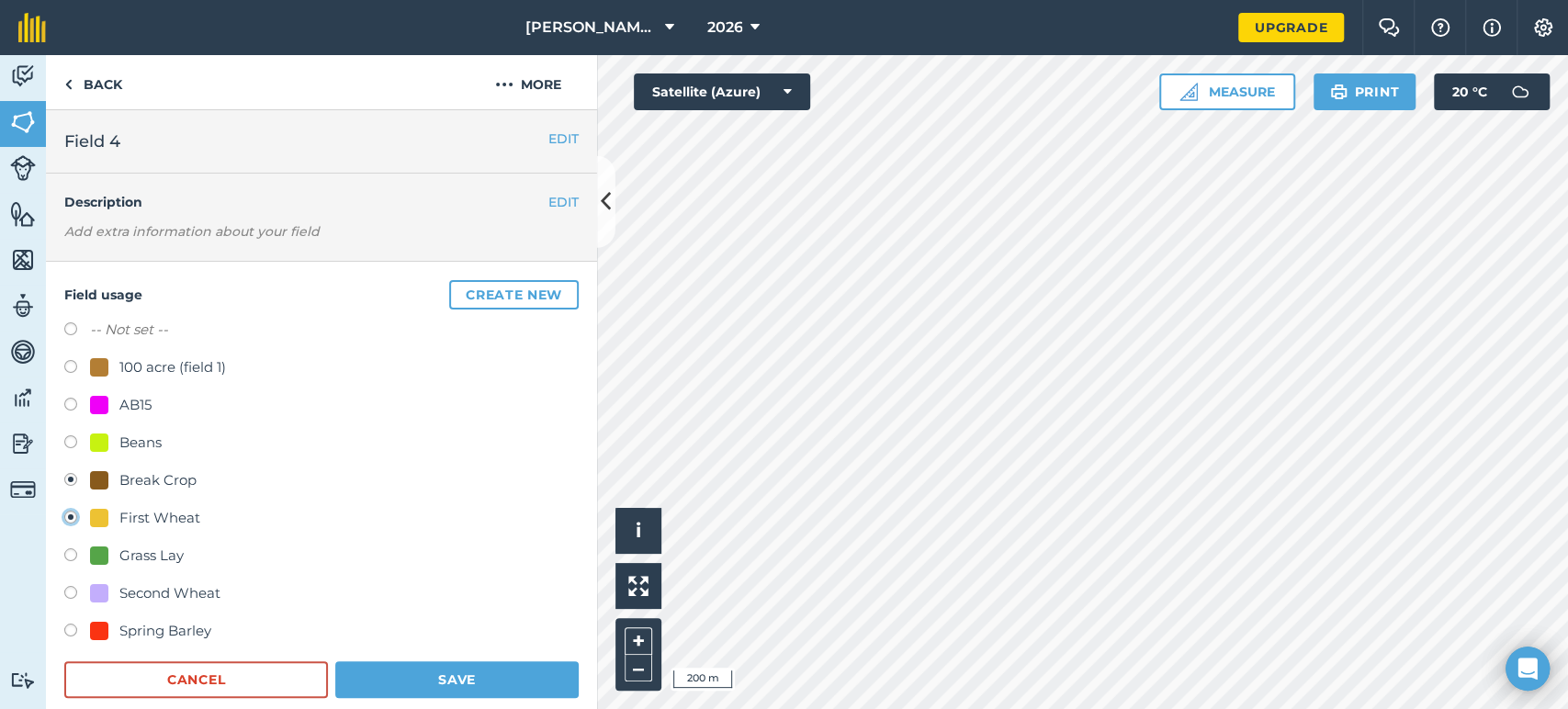 radio on "false" 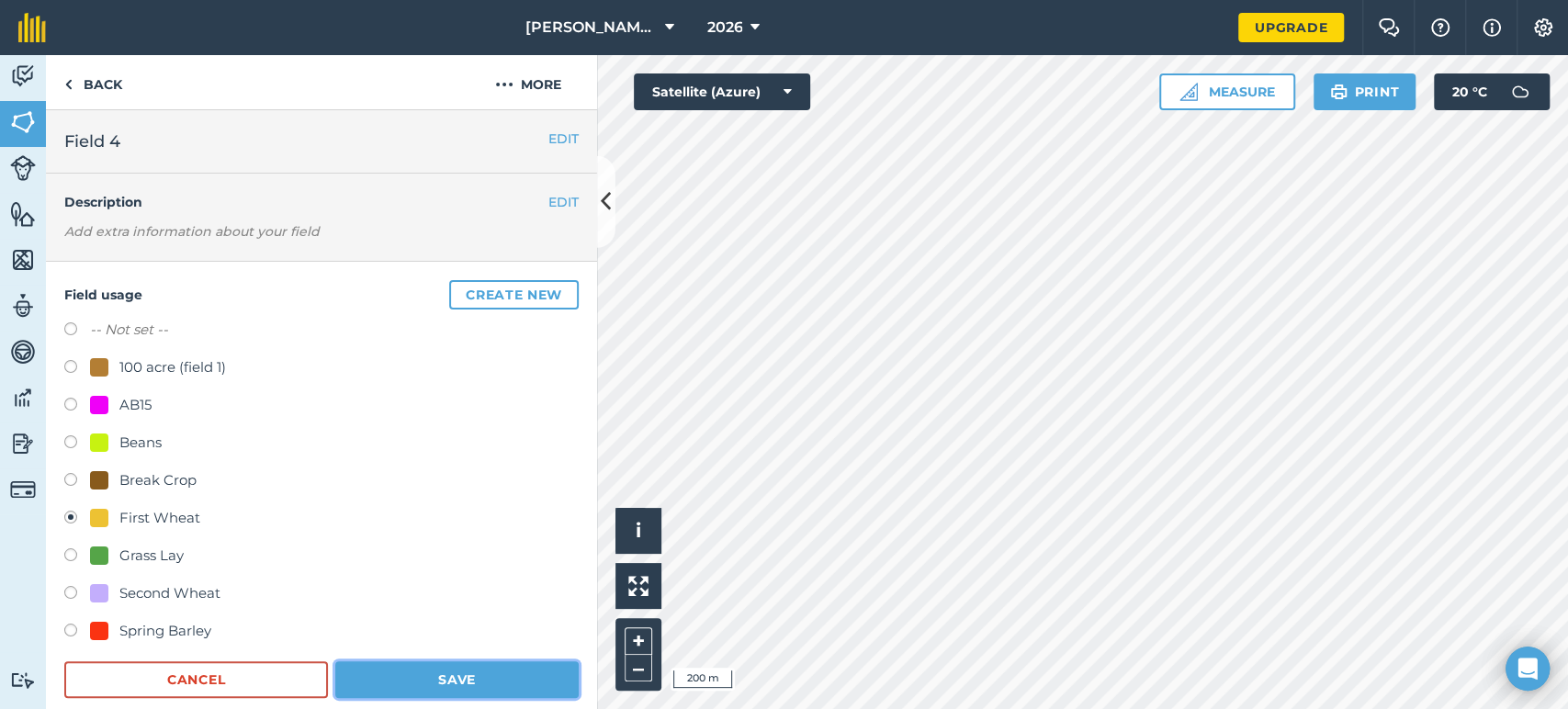 click on "Save" at bounding box center [457, 680] 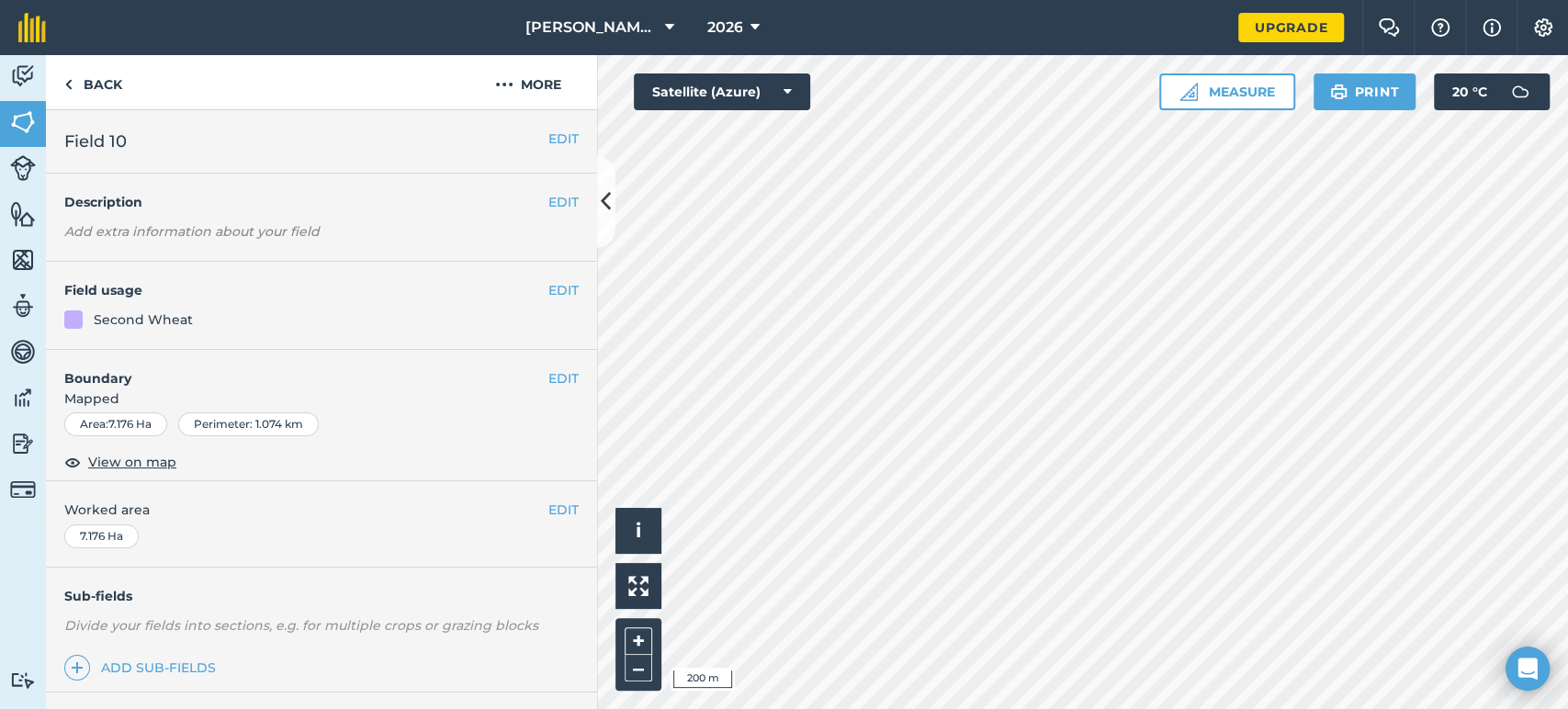 click on "Field usage" at bounding box center [306, 290] 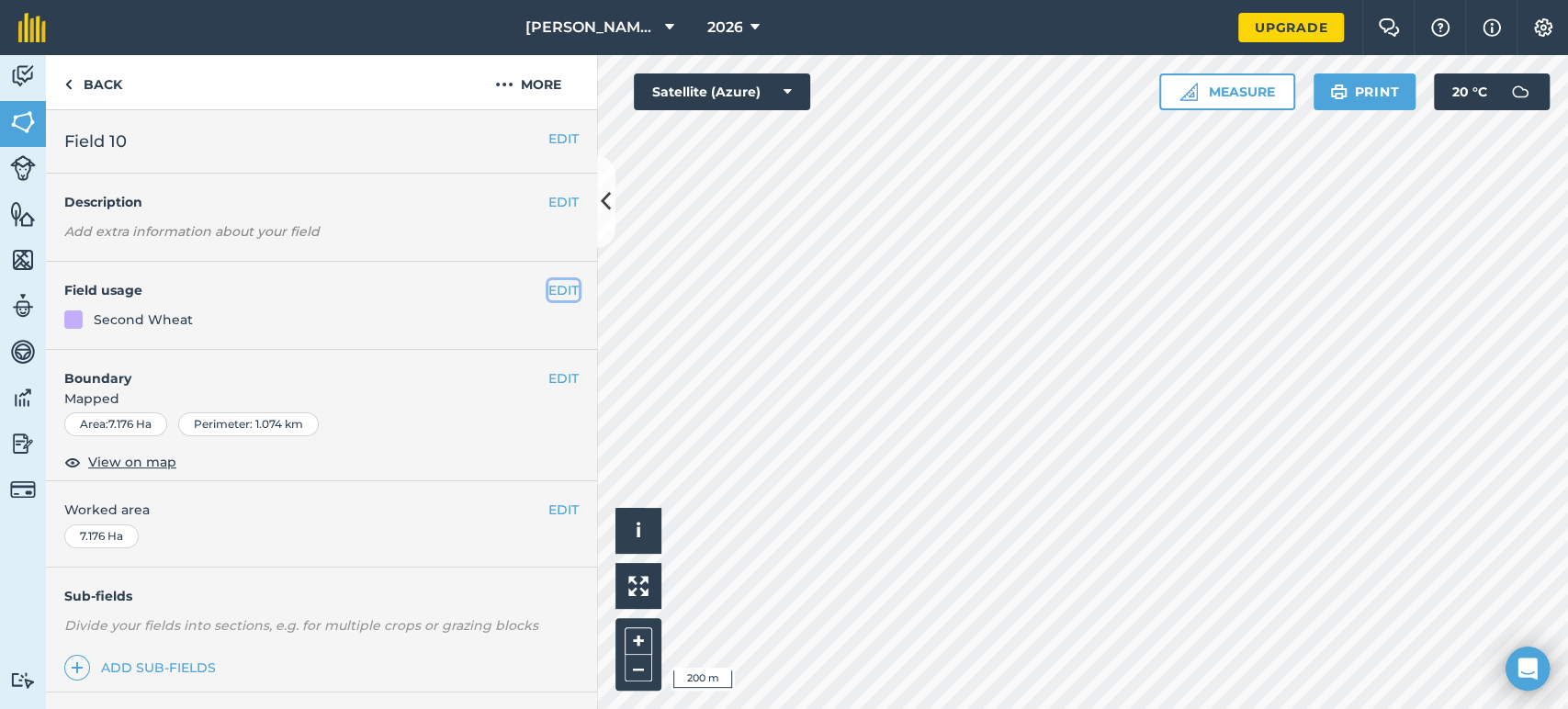 click on "EDIT" at bounding box center [563, 290] 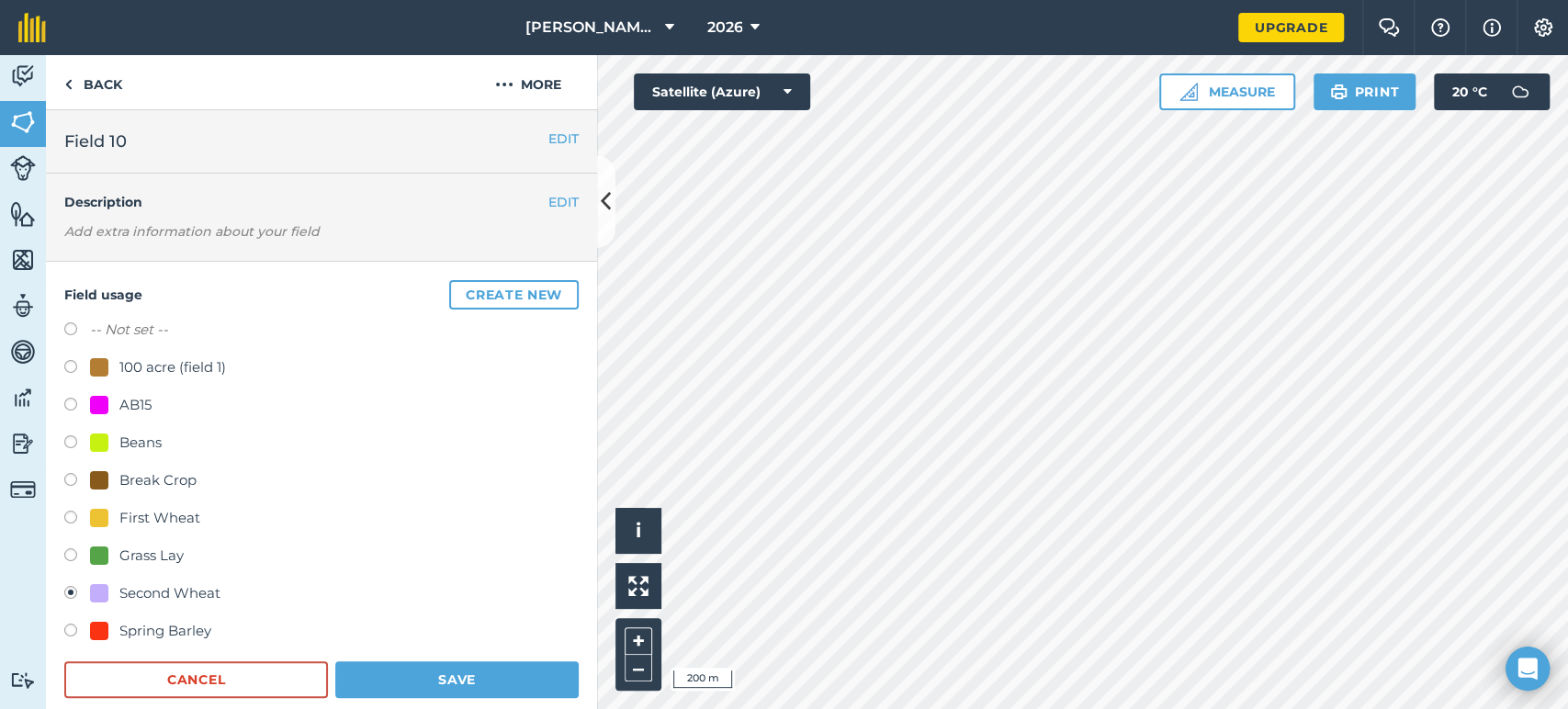 click on "Break Crop" at bounding box center (158, 480) 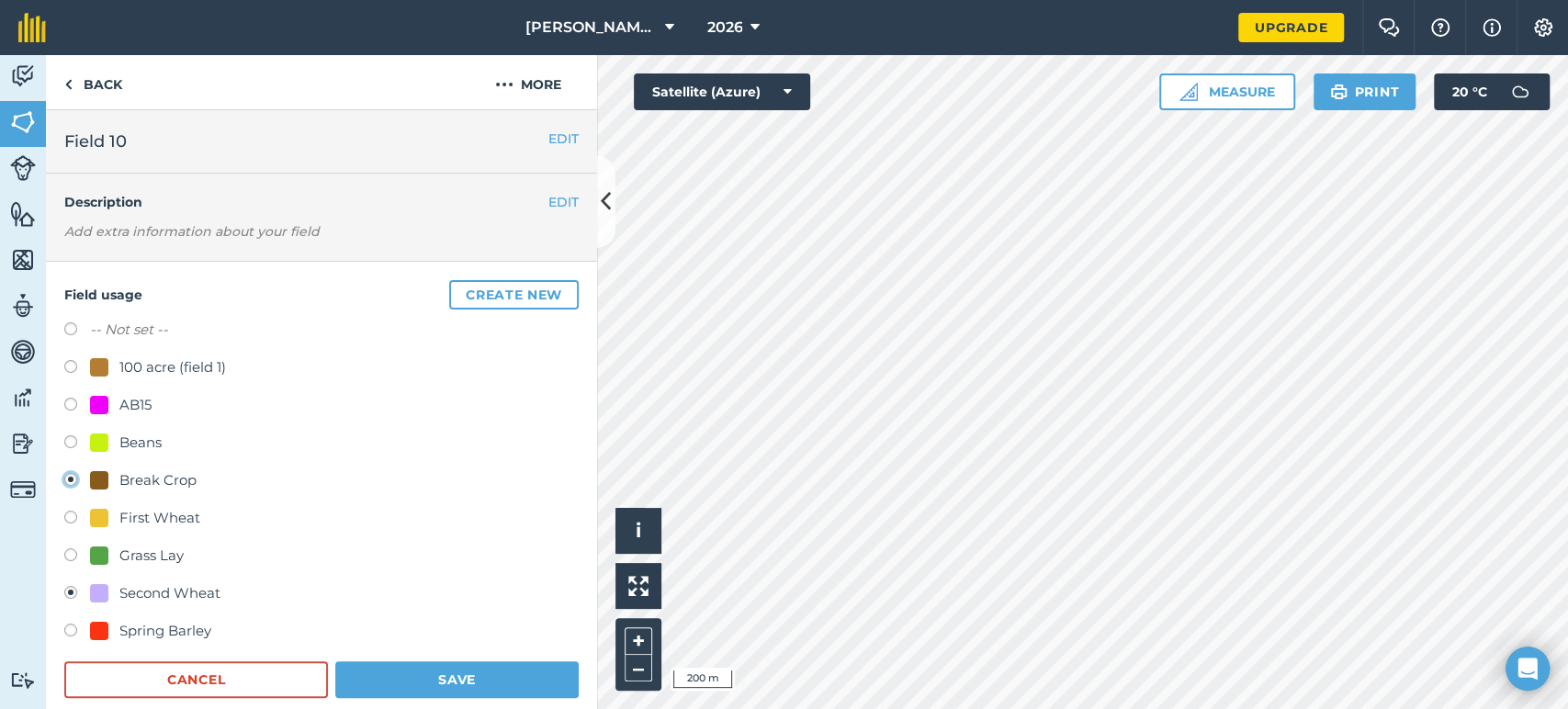radio on "true" 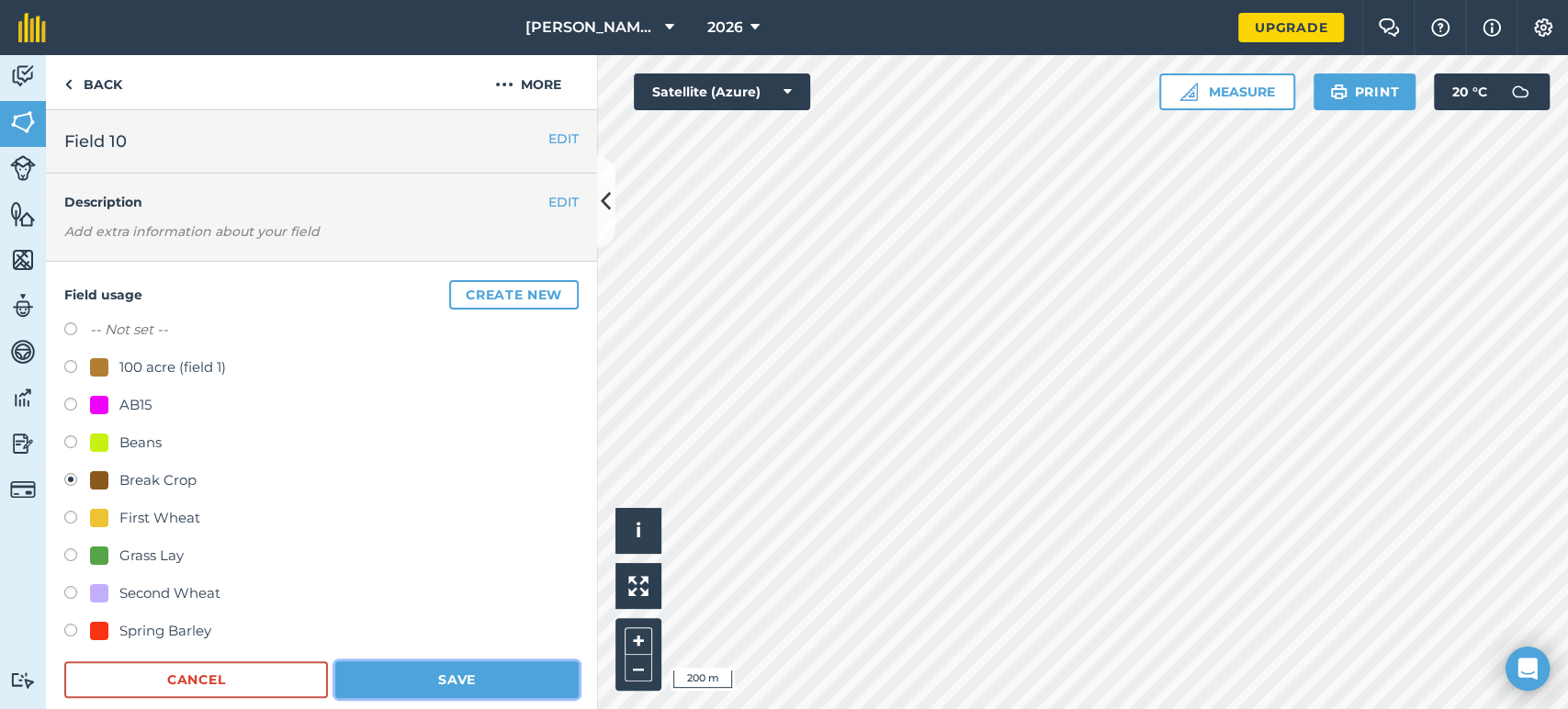 click on "Save" at bounding box center (457, 680) 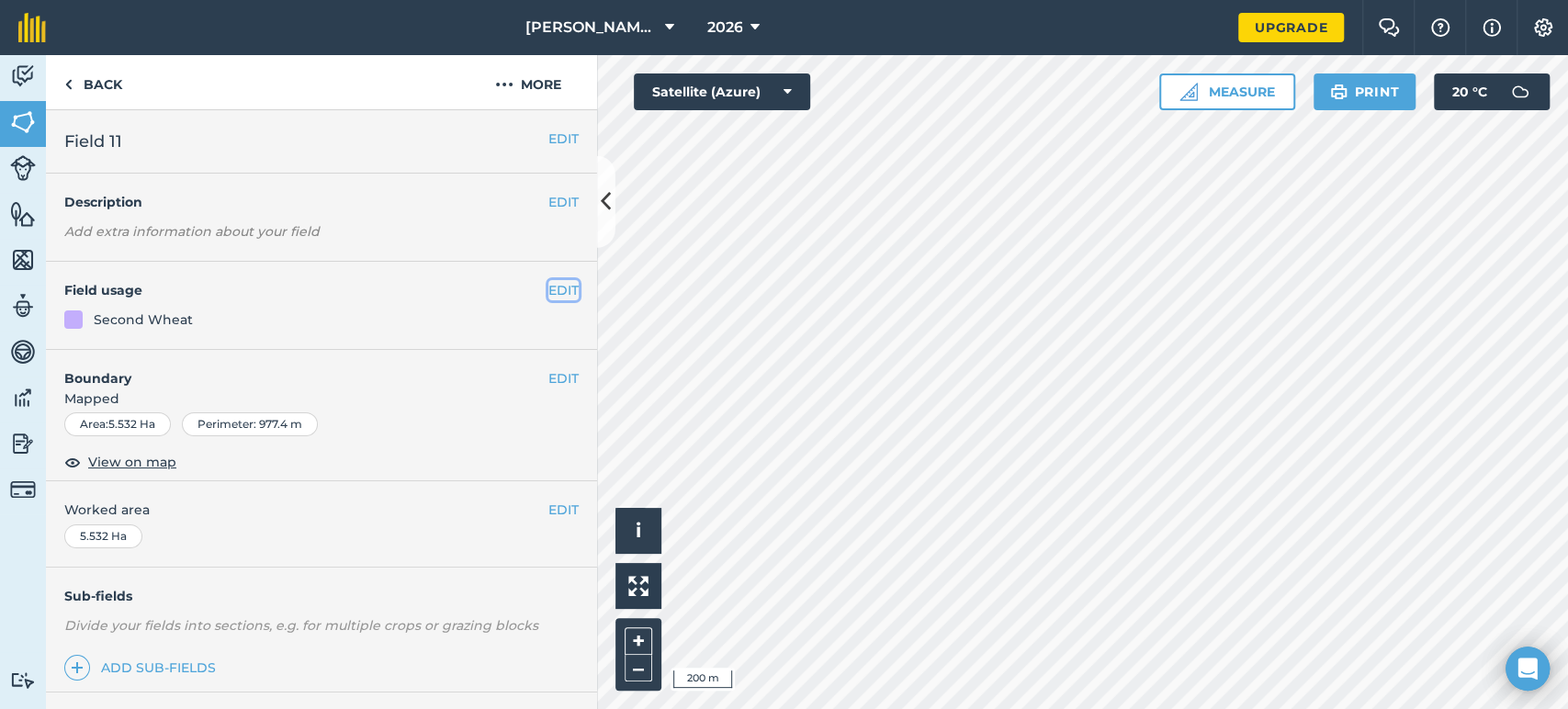click on "EDIT" at bounding box center [563, 290] 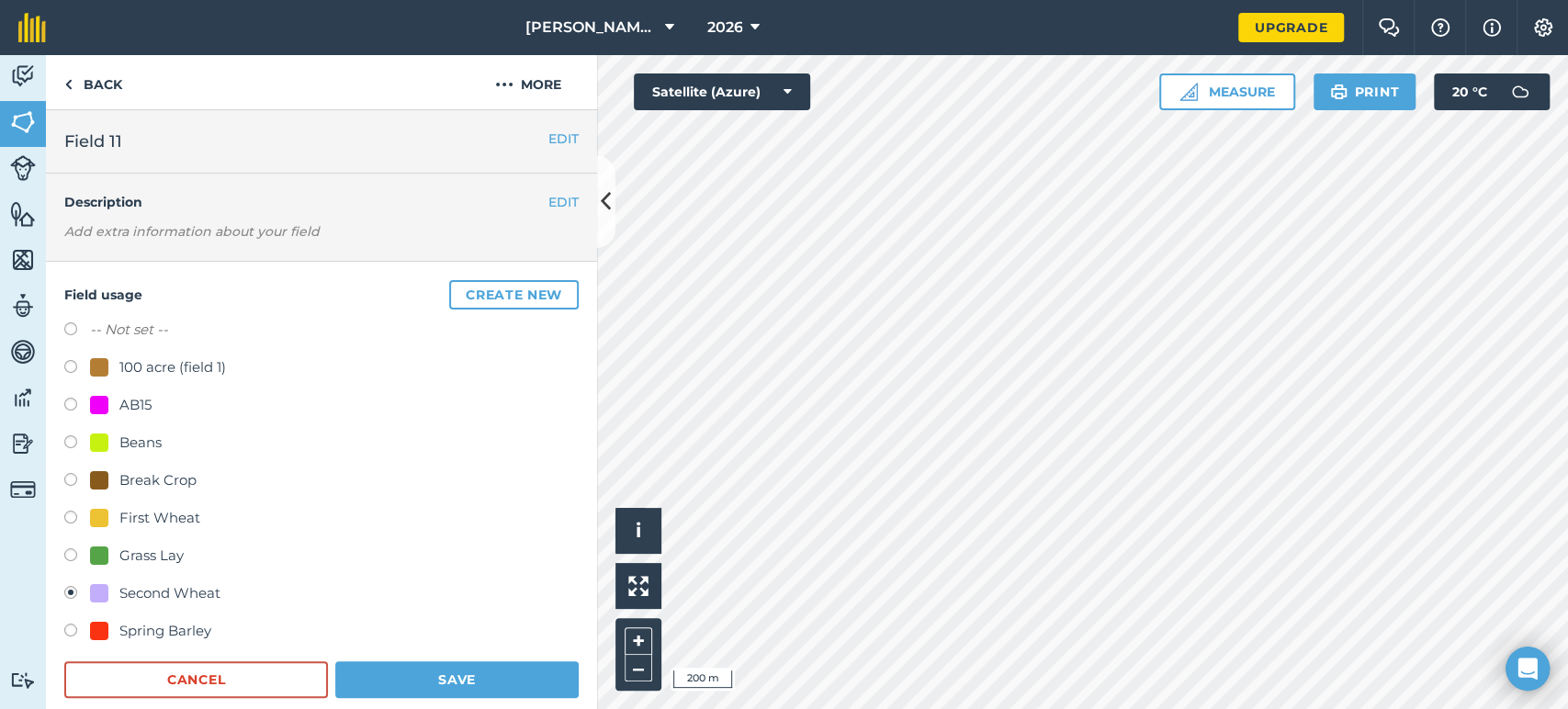 click on "Break Crop" at bounding box center (158, 480) 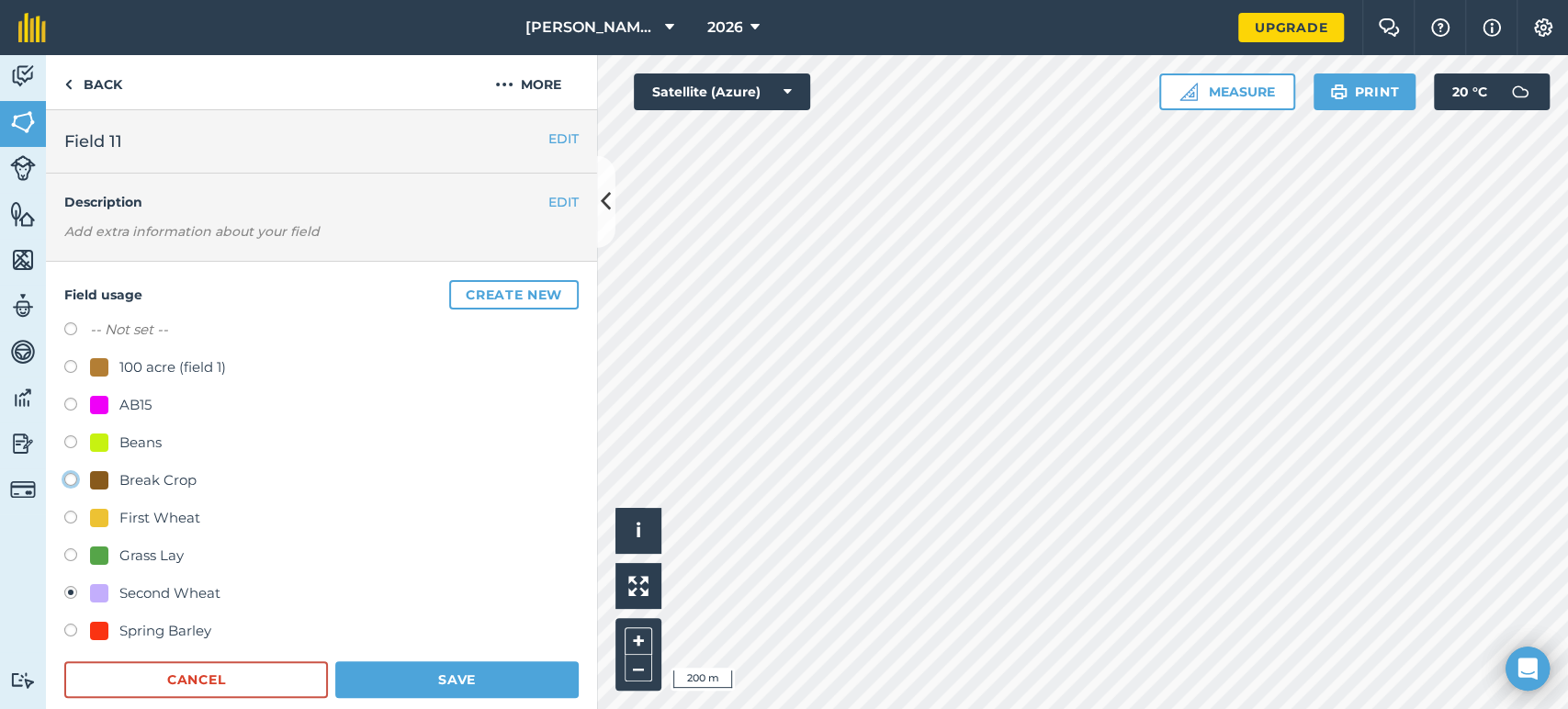 click on "Break Crop" at bounding box center (-9115, 478) 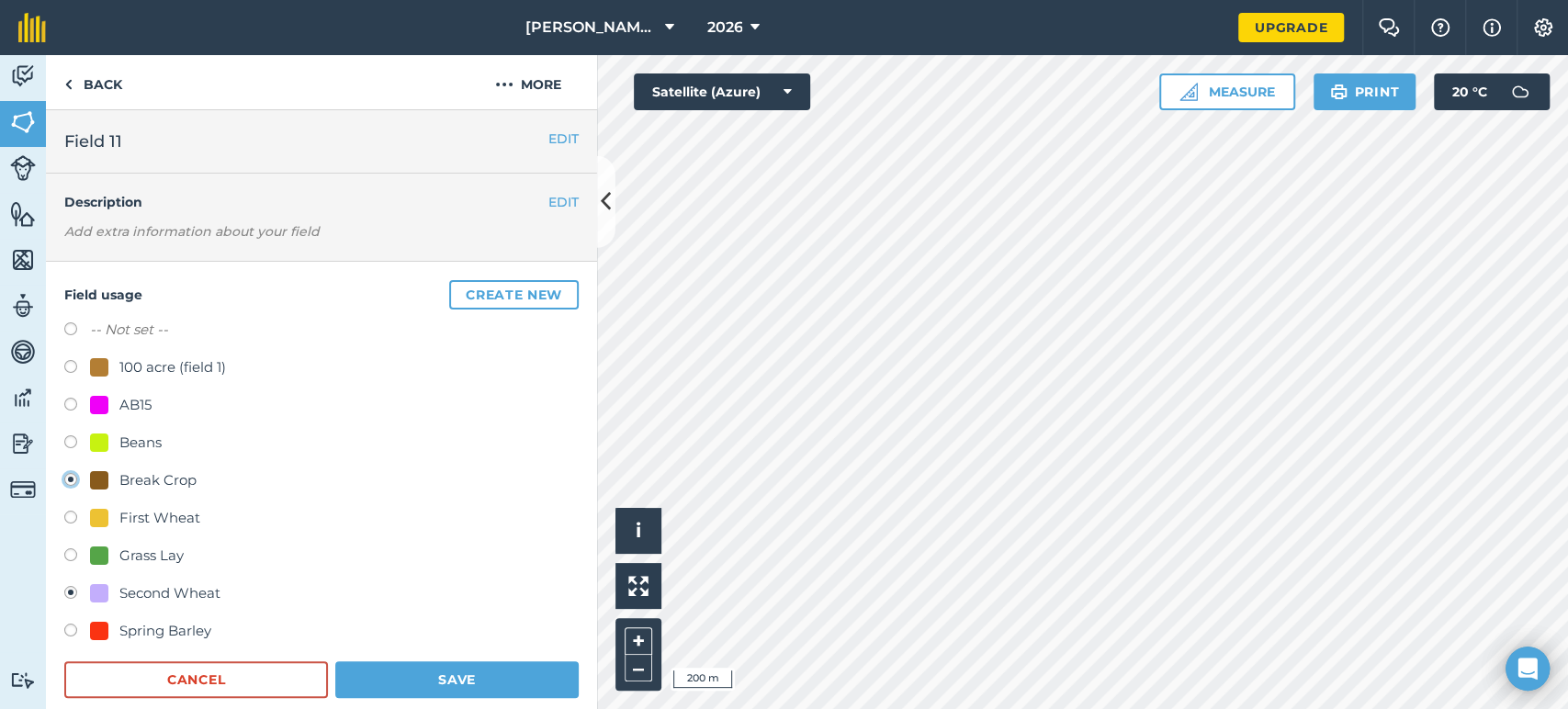 radio on "true" 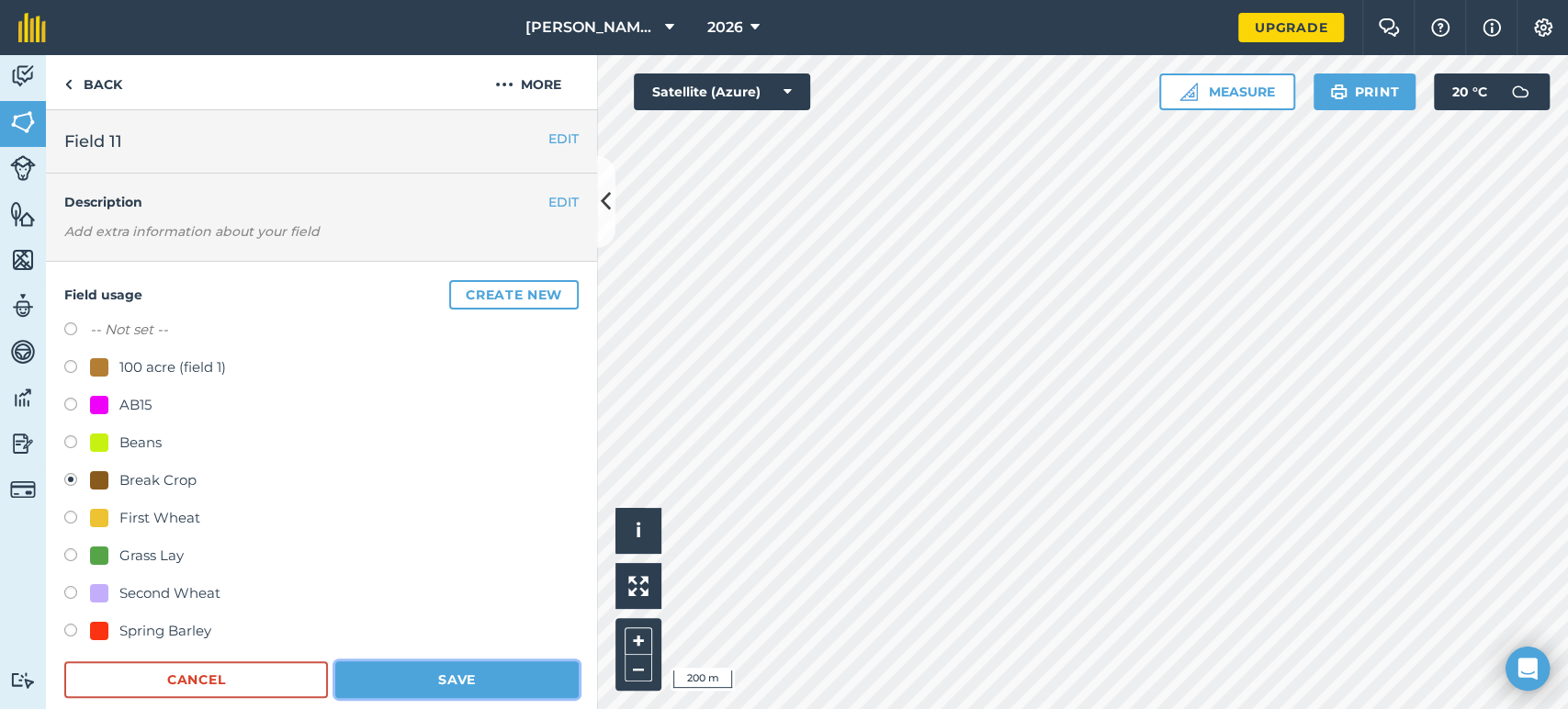 click on "Save" at bounding box center (457, 680) 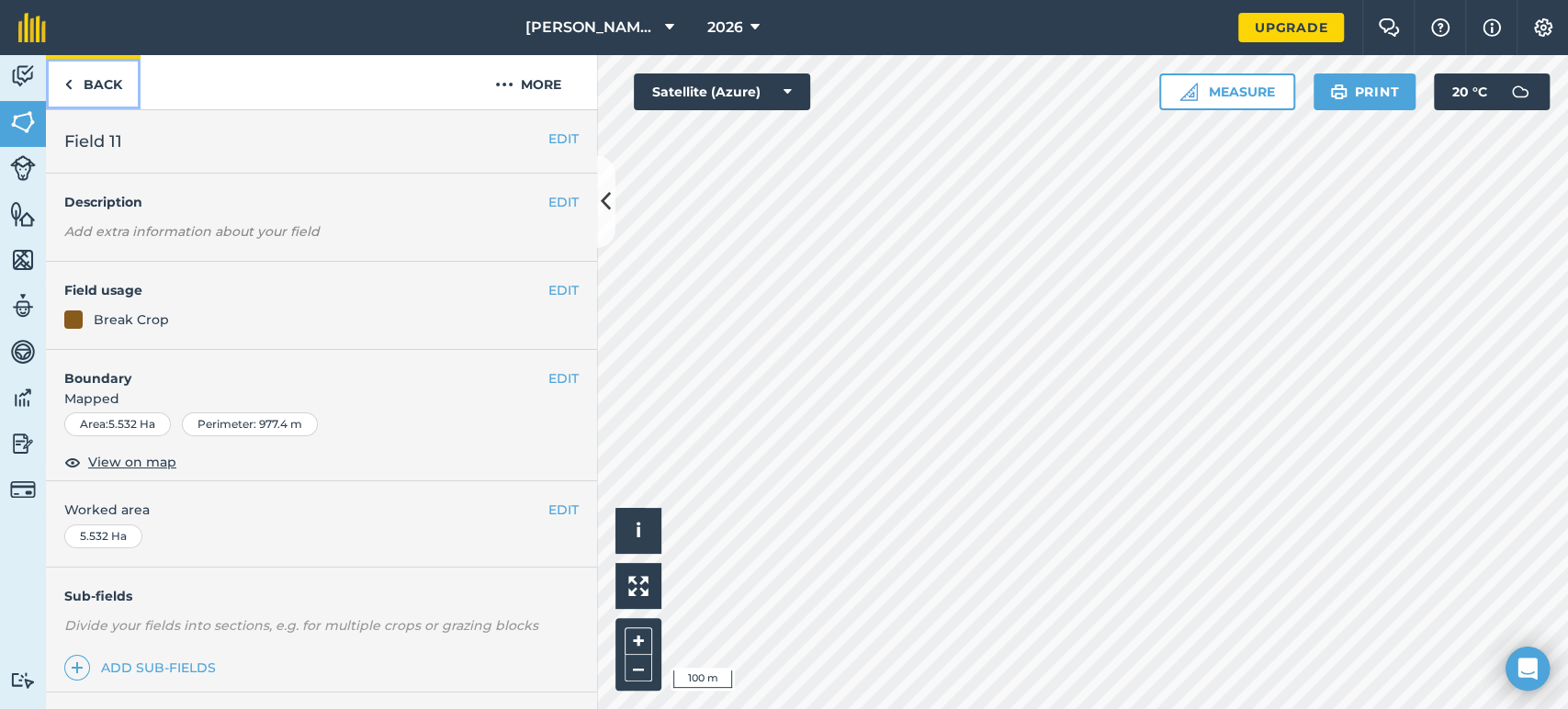 click on "Back" at bounding box center (93, 82) 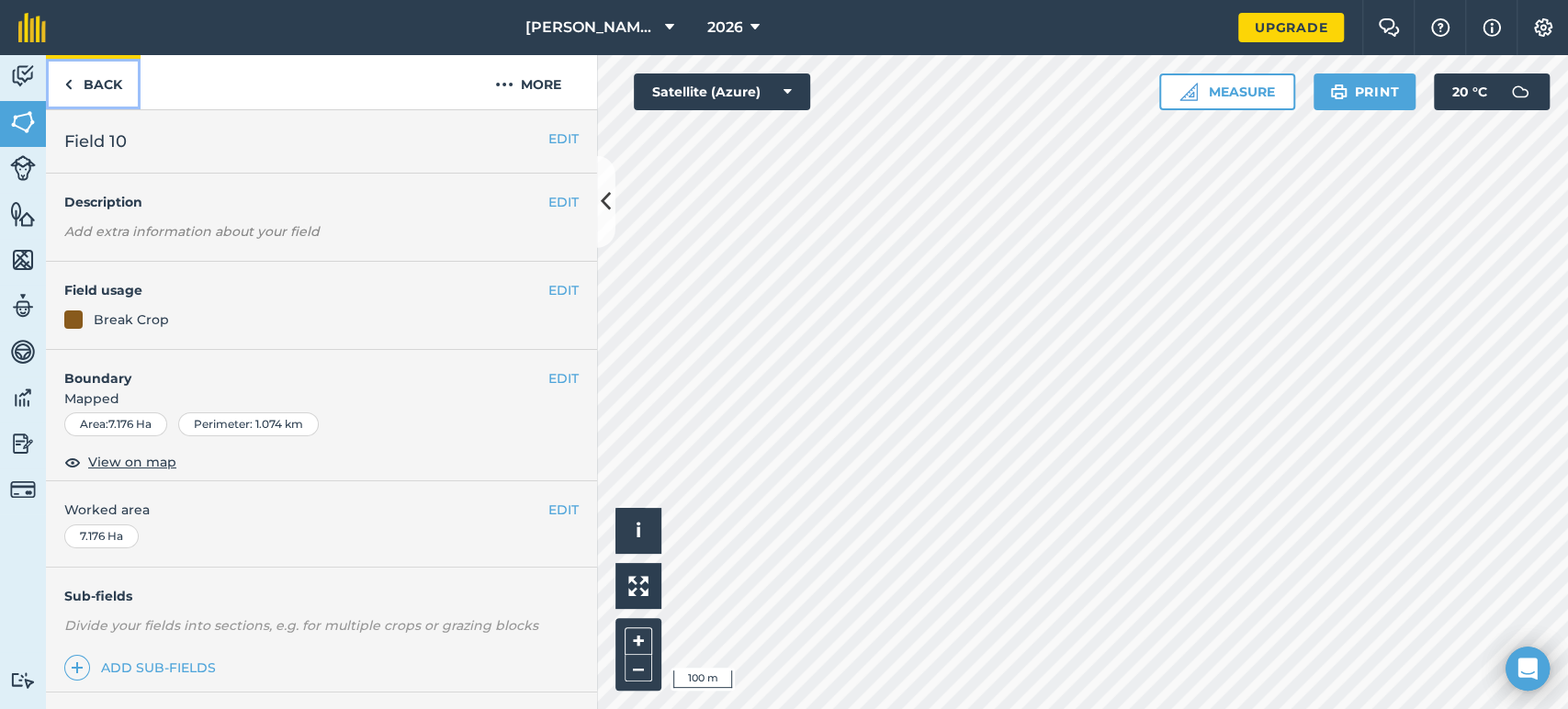 click on "Back" at bounding box center (93, 82) 